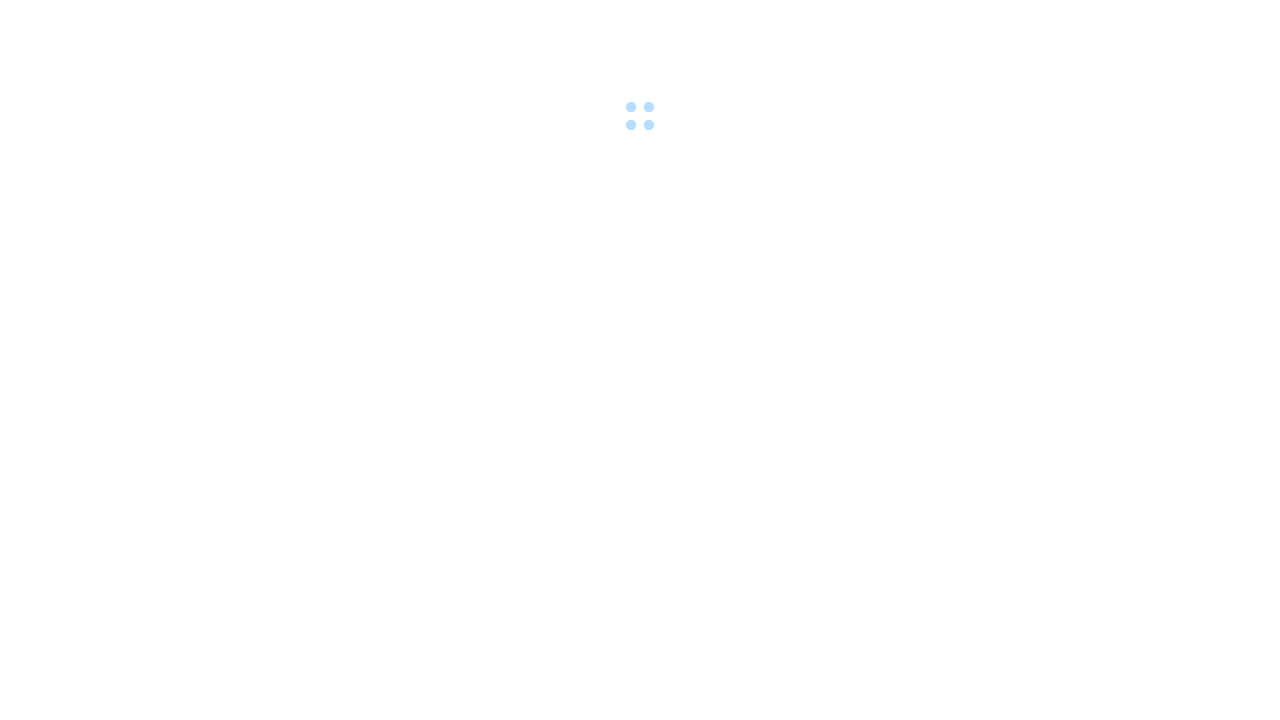 scroll, scrollTop: 0, scrollLeft: 0, axis: both 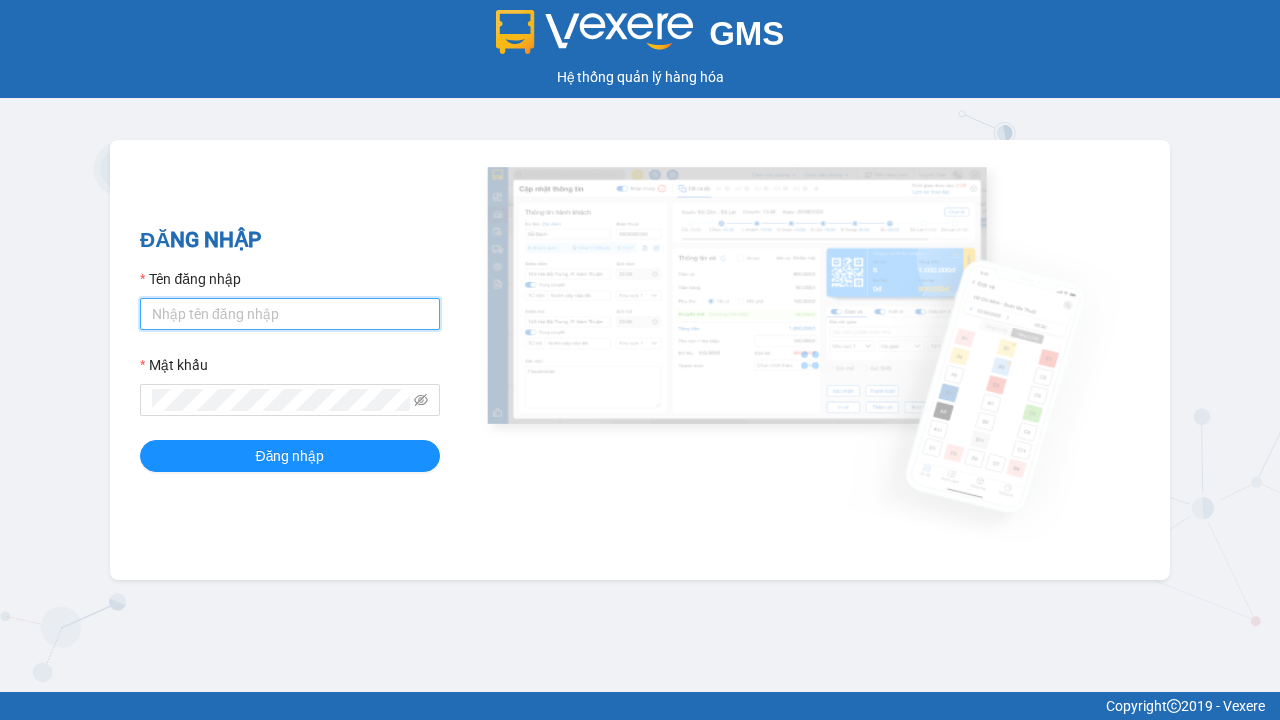 click on "Tên đăng nhập" at bounding box center [290, 314] 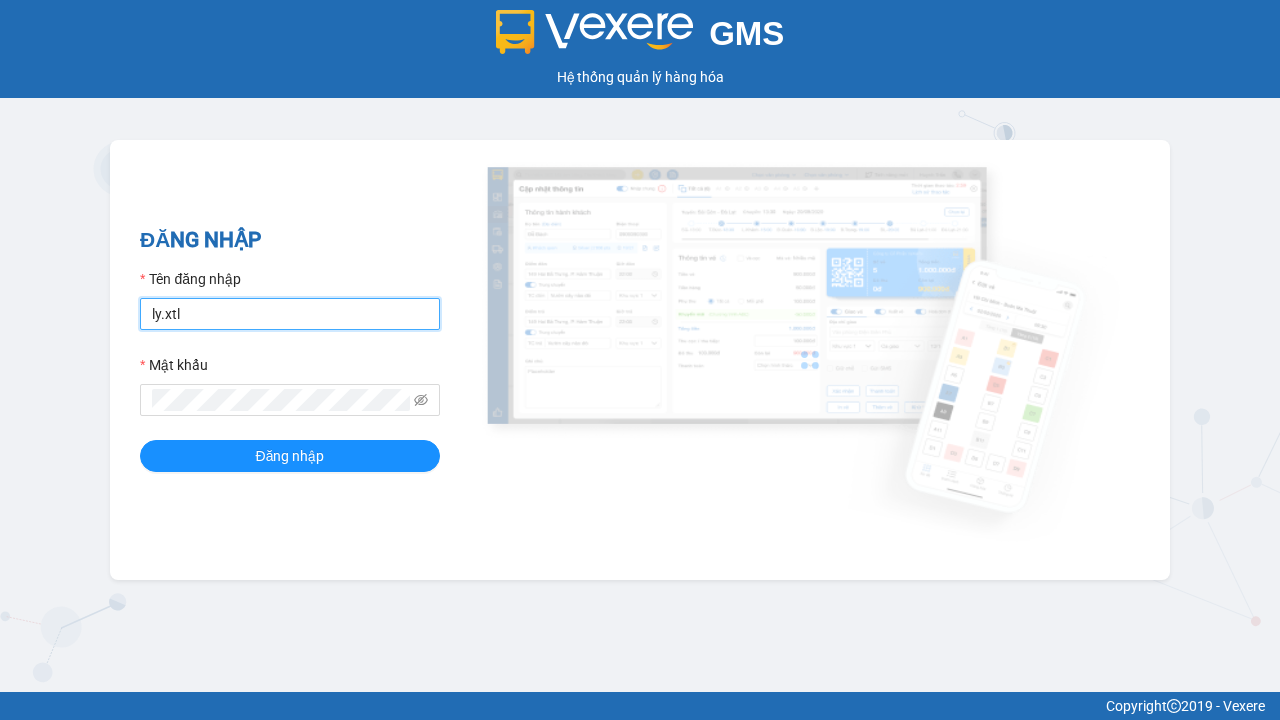 type on "ly.xtl" 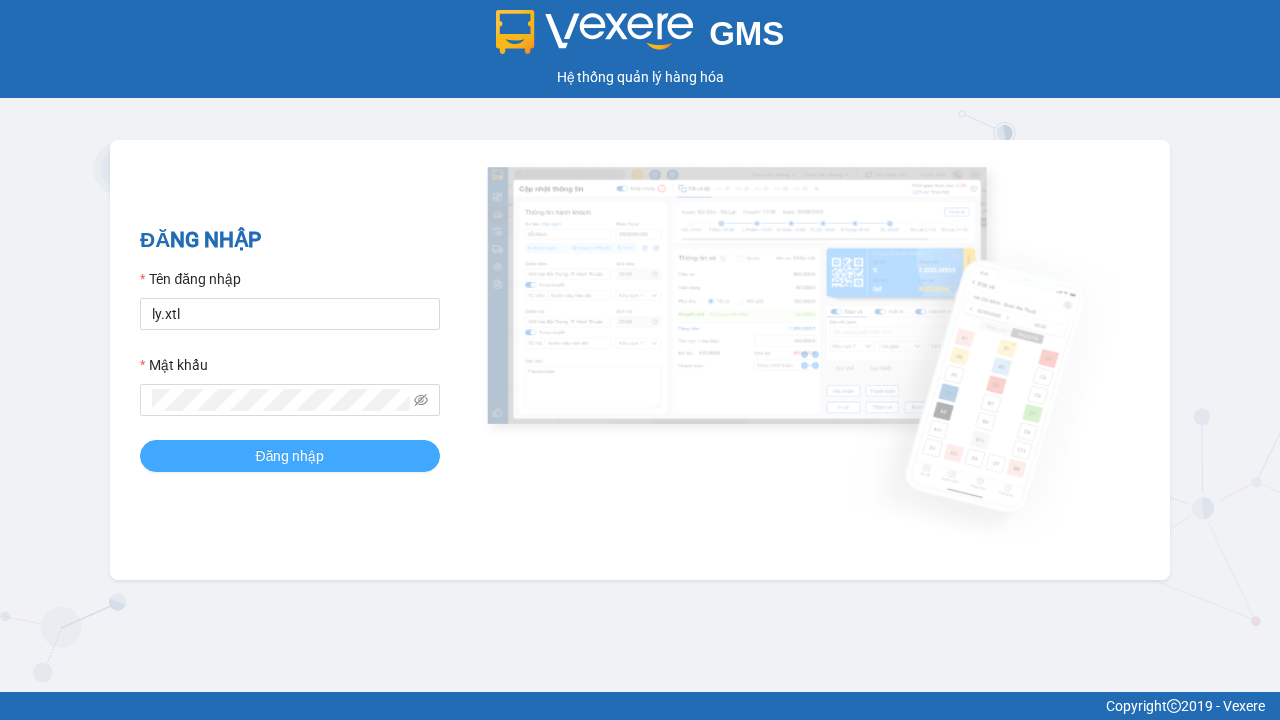 click on "Đăng nhập" at bounding box center [290, 456] 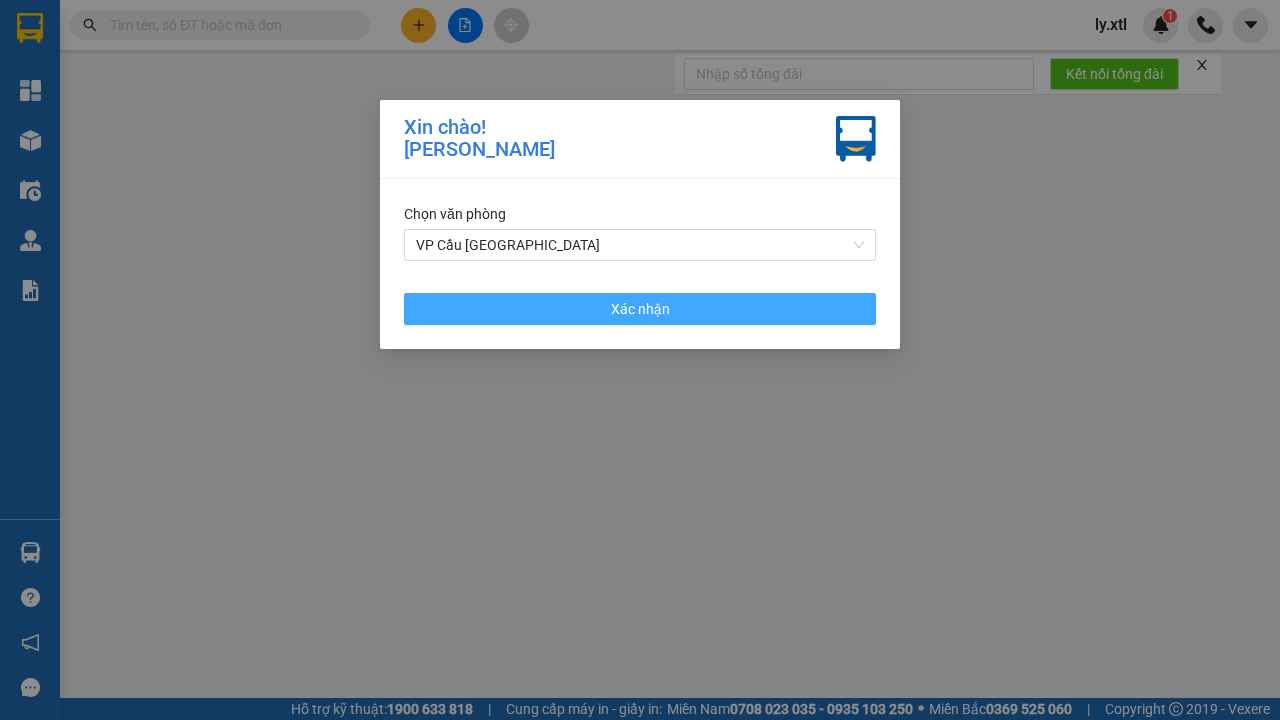 click on "VP Cầu [GEOGRAPHIC_DATA]" at bounding box center [640, 245] 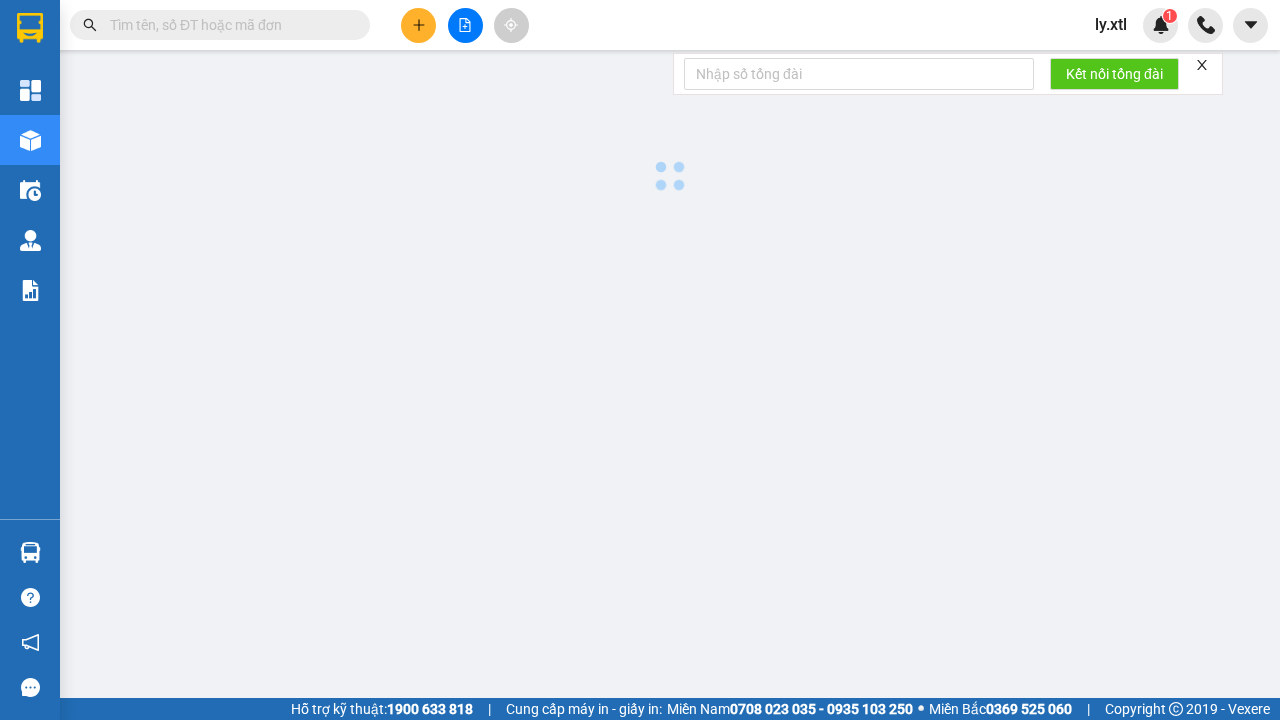 click 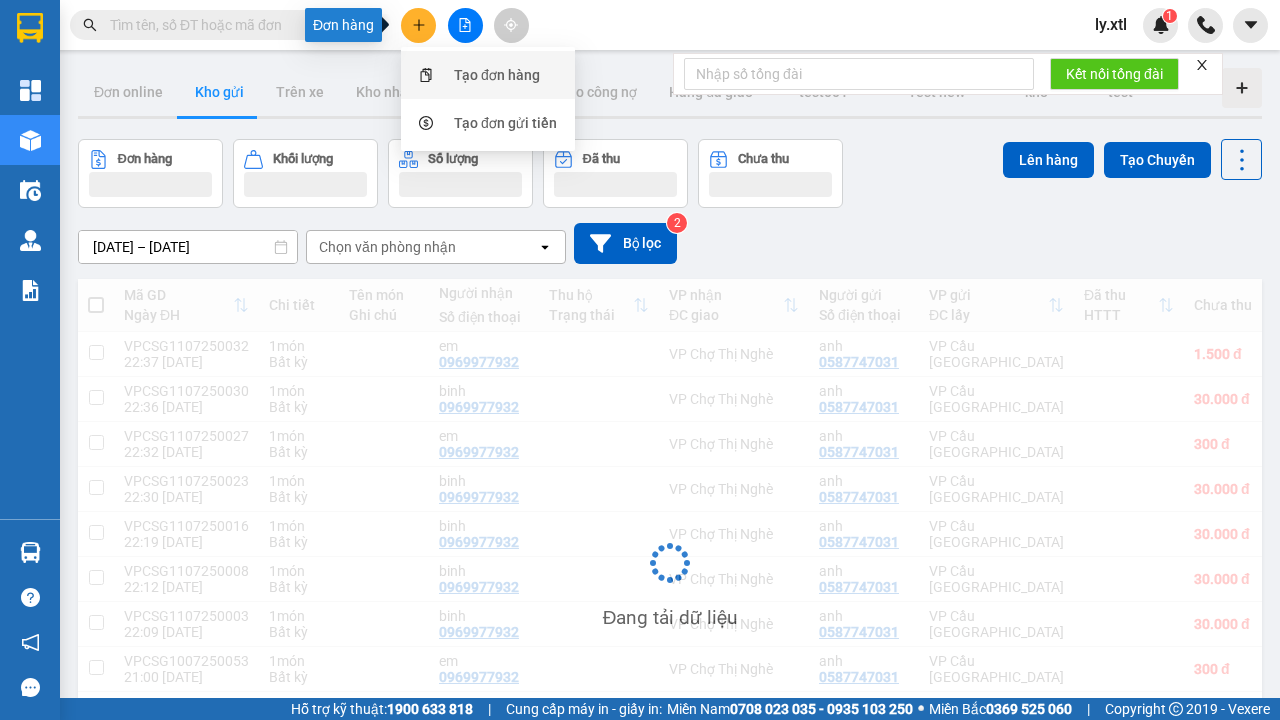 click on "Tạo đơn hàng" at bounding box center [497, 75] 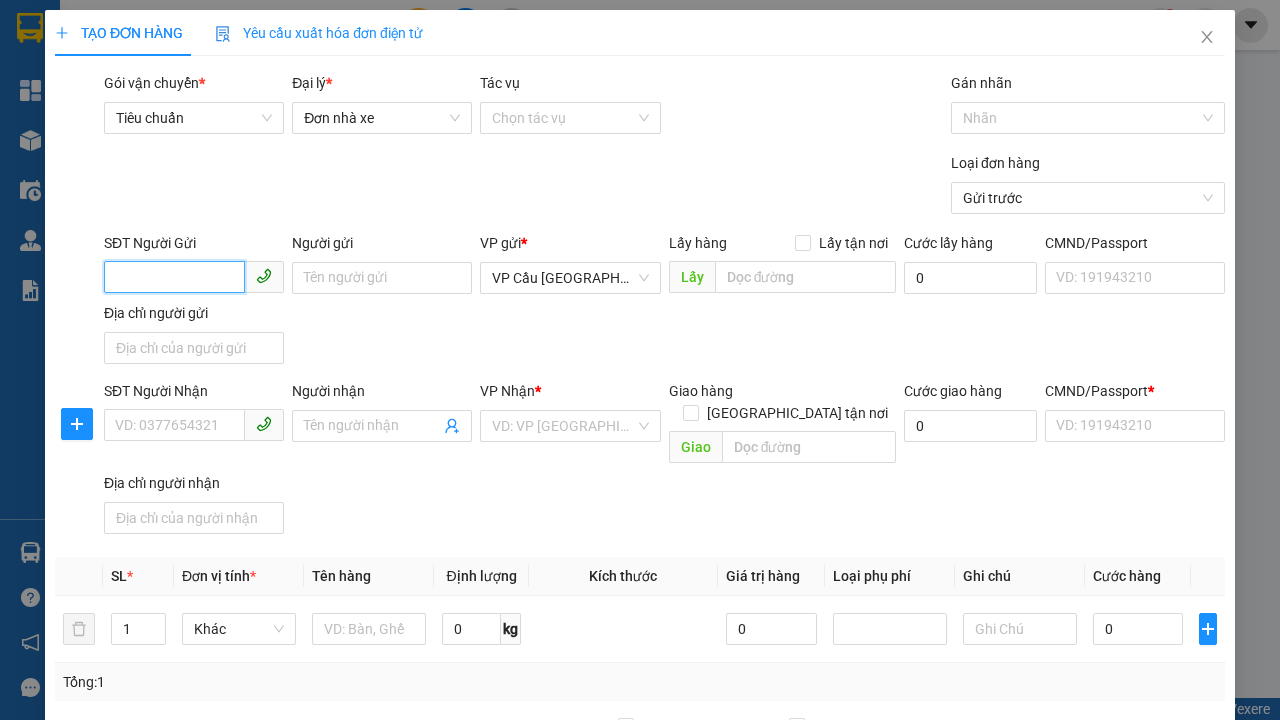 click on "SĐT Người Gửi" at bounding box center (174, 277) 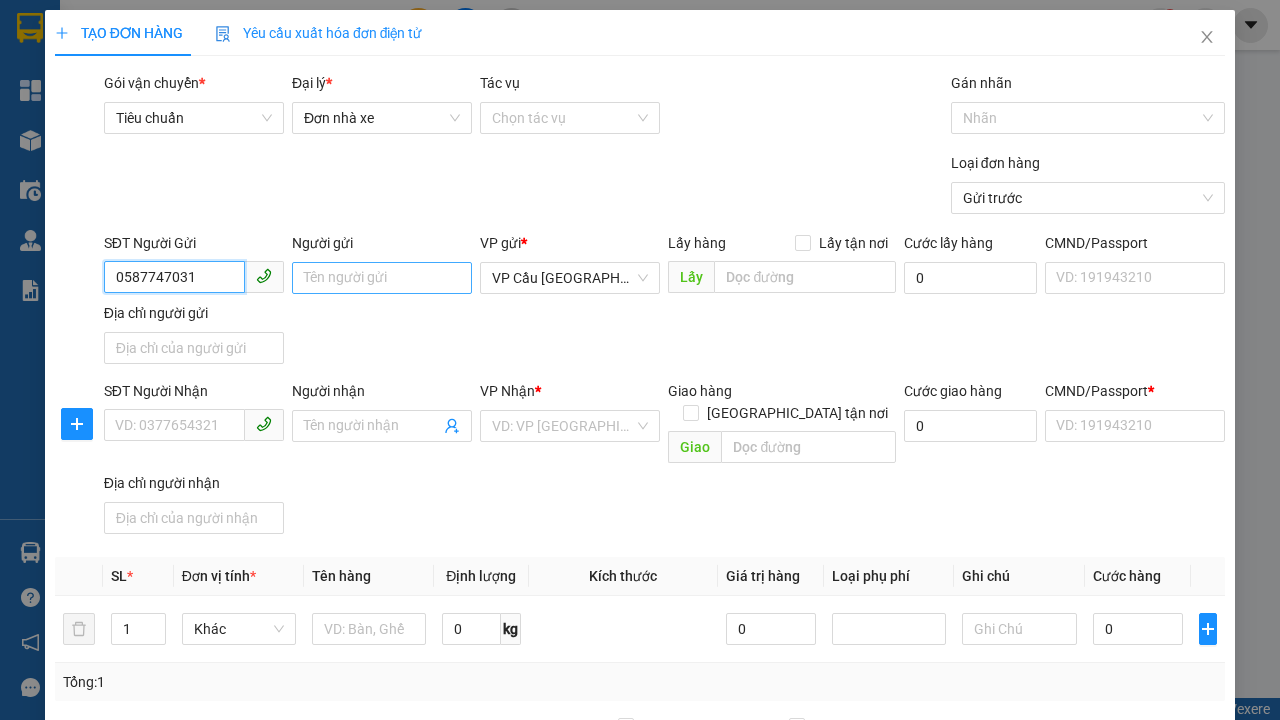 type on "0587747031" 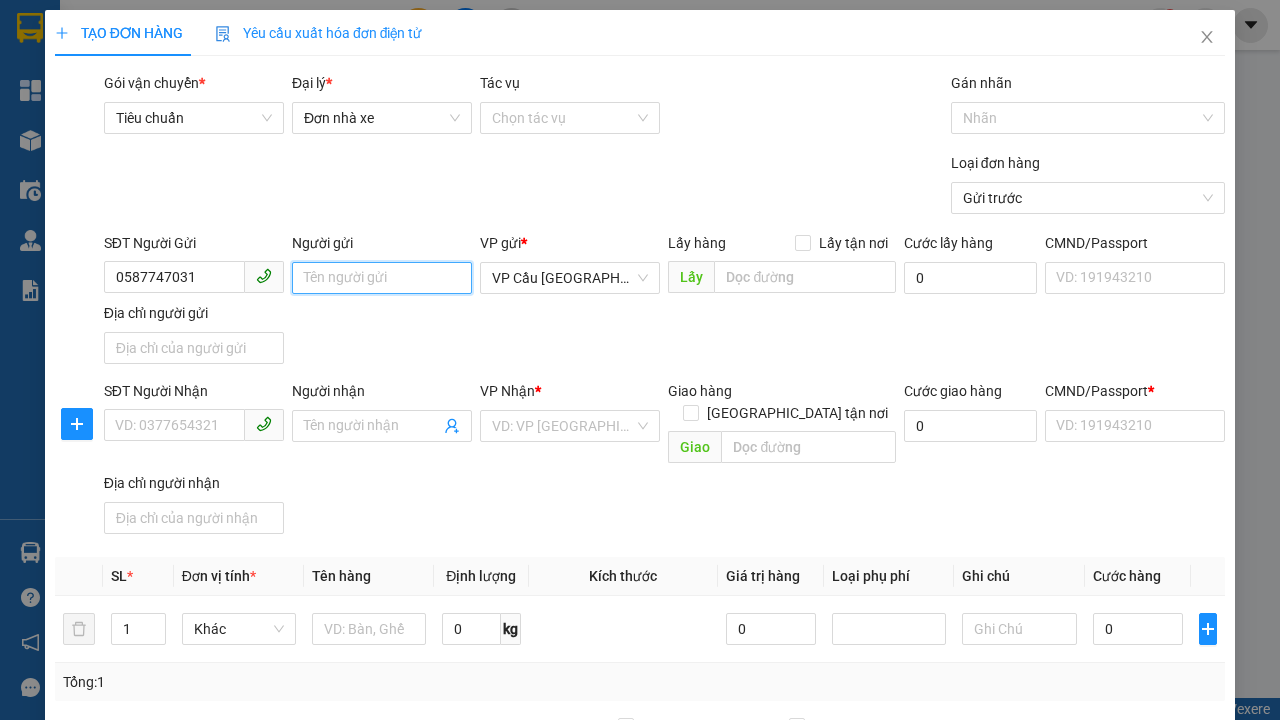 click on "Người gửi" at bounding box center (382, 278) 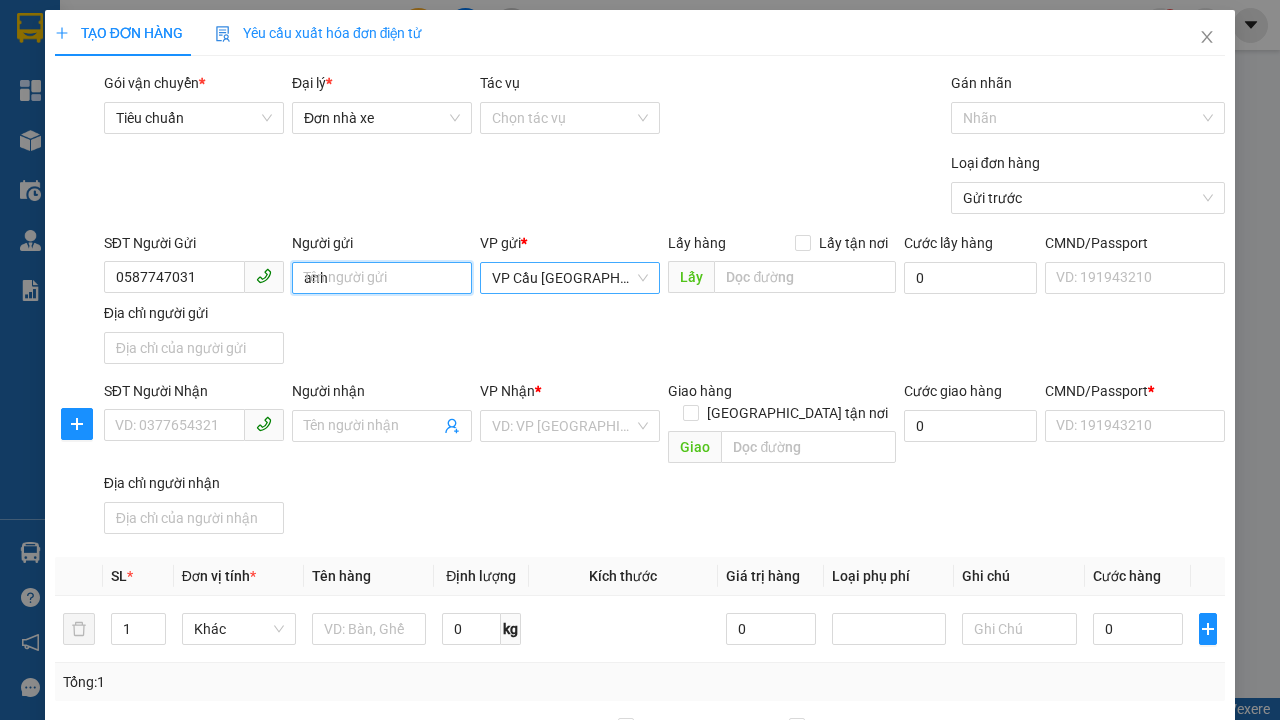 click on "VP Cầu [GEOGRAPHIC_DATA]" at bounding box center [570, 278] 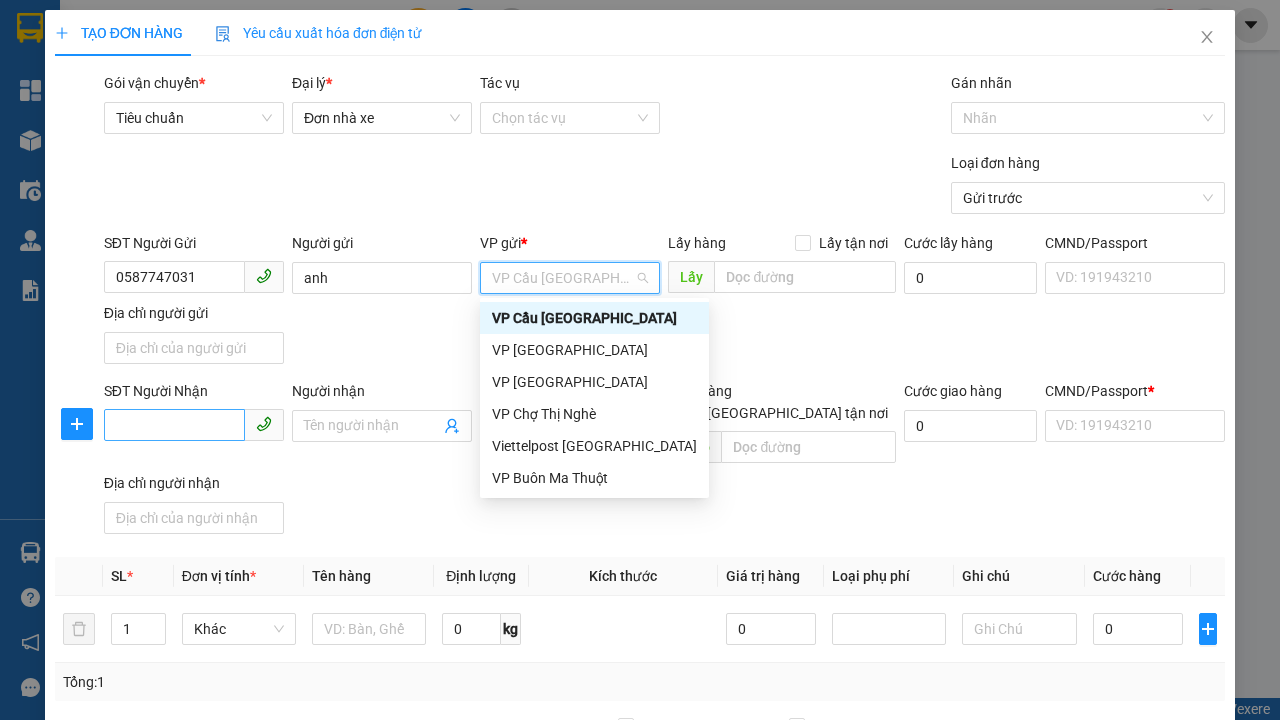 click on "VP Cầu [GEOGRAPHIC_DATA]" at bounding box center [594, 318] 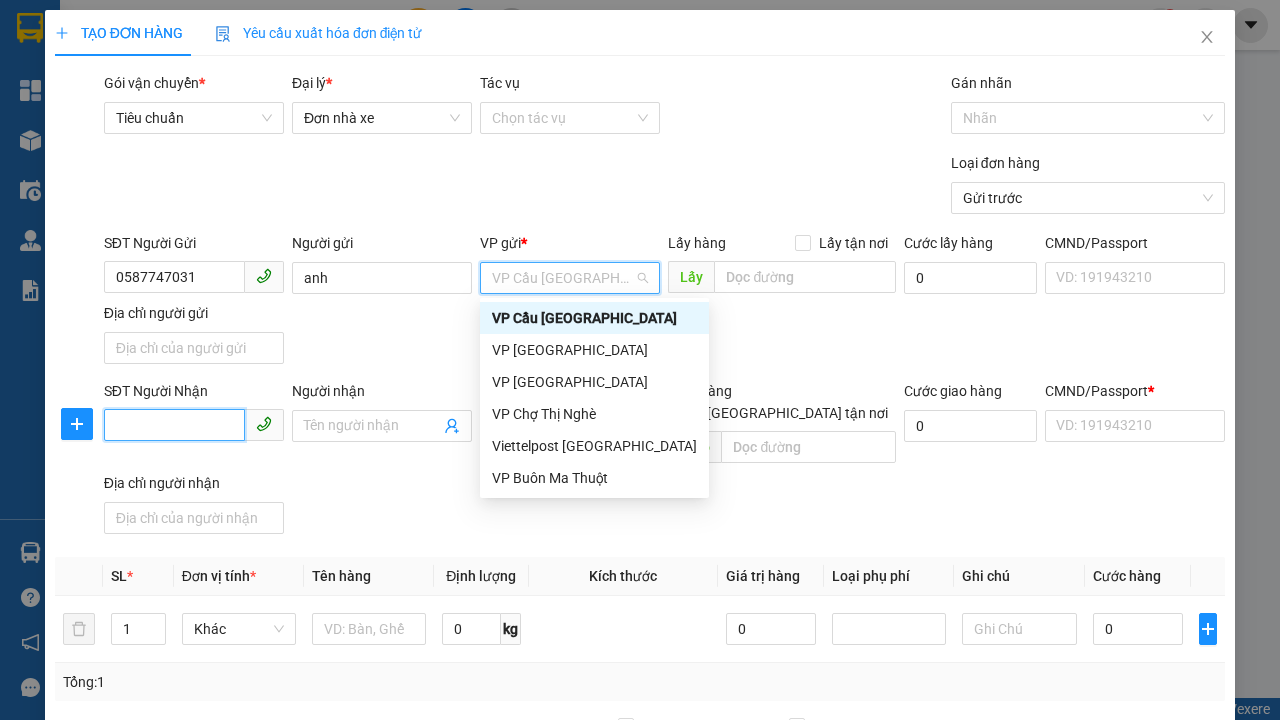 click on "SĐT Người Nhận" at bounding box center [174, 425] 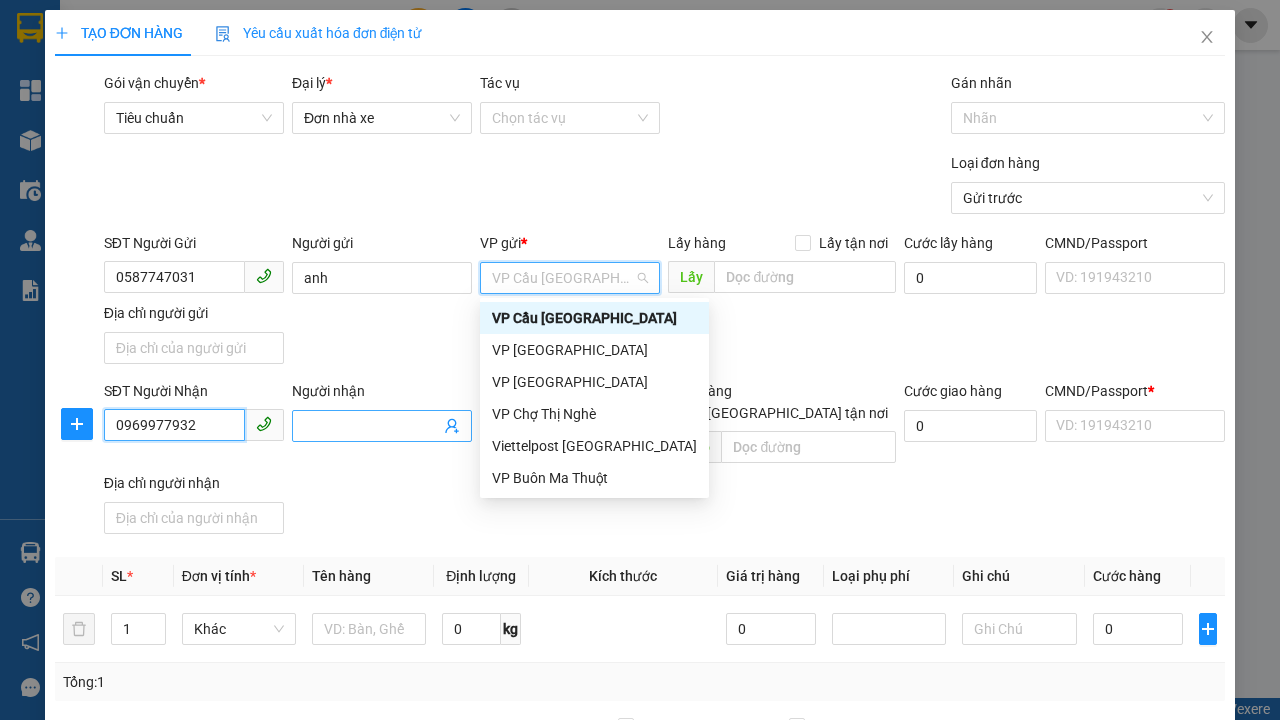 type on "0969977932" 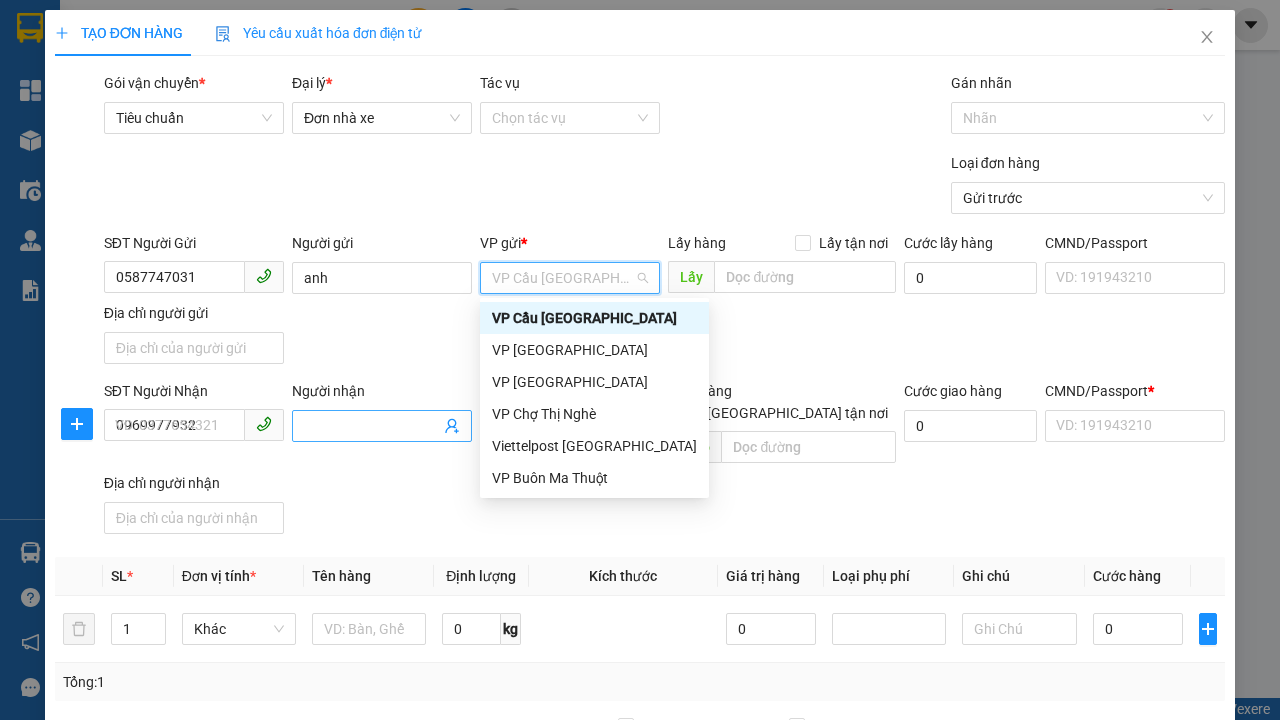 click on "Người nhận" at bounding box center (372, 426) 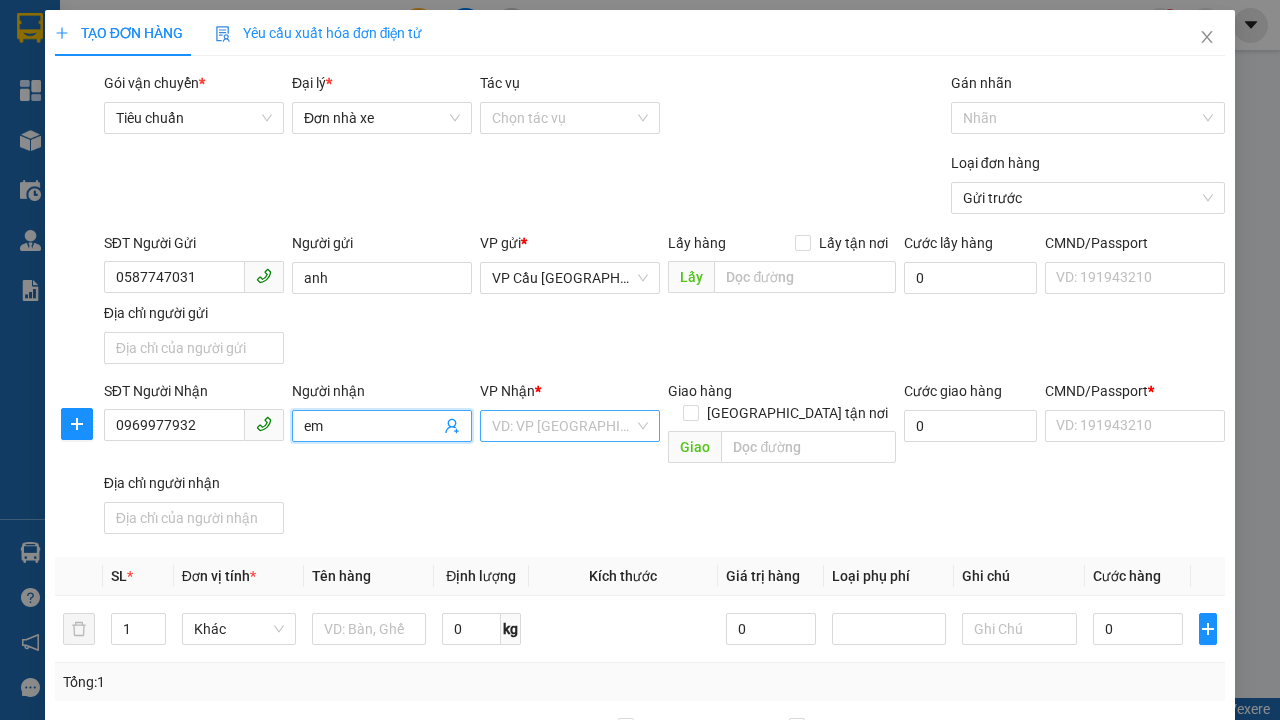 type on "em" 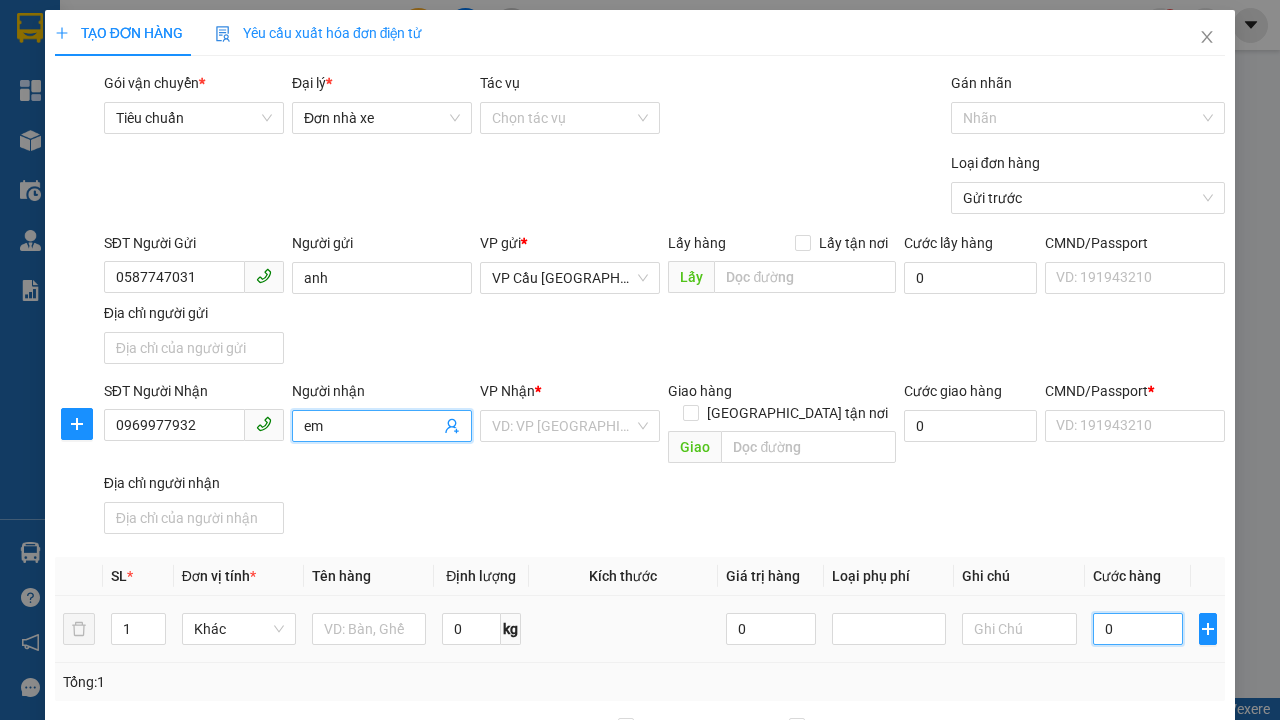 click on "0" at bounding box center (1138, 629) 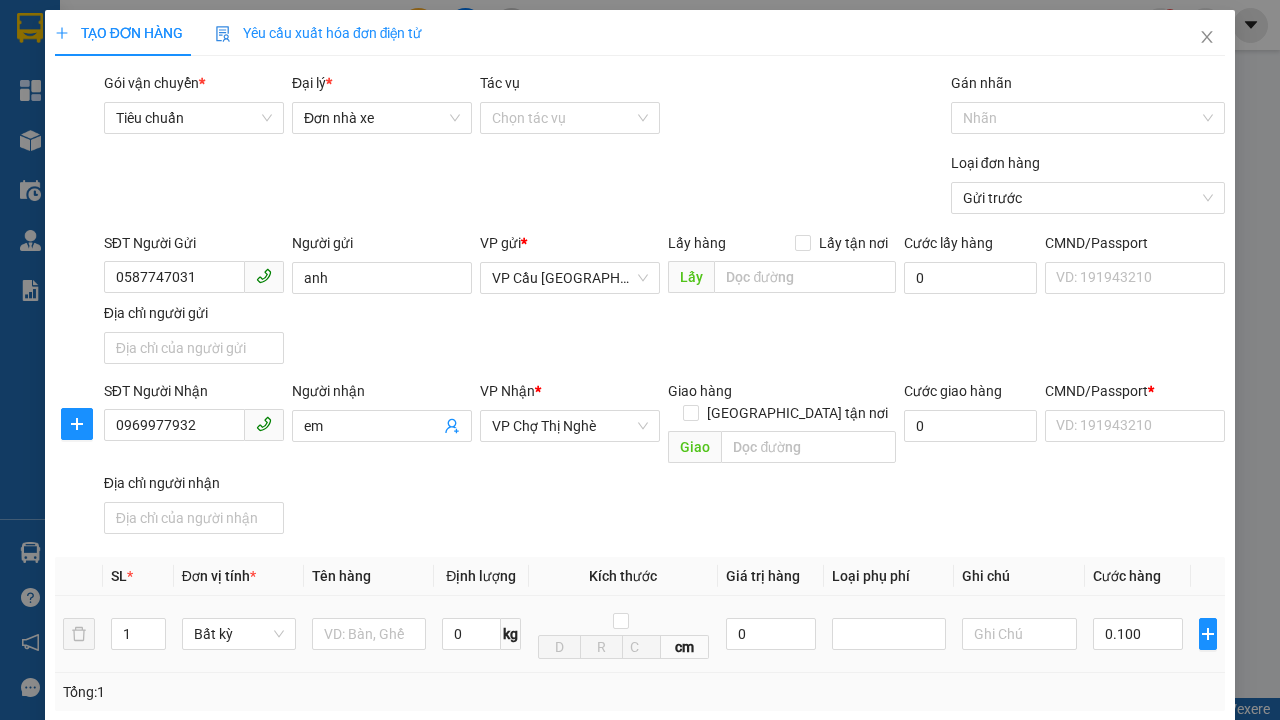 click on "SĐT Người Nhận 0969977932 Người nhận em VP Nhận  * VP Chợ Thị Nghè Giao hàng Giao tận nơi Giao Cước giao hàng 0 CMND/Passport  * VD: [PASSPORT] Địa chỉ người nhận" at bounding box center (664, 461) 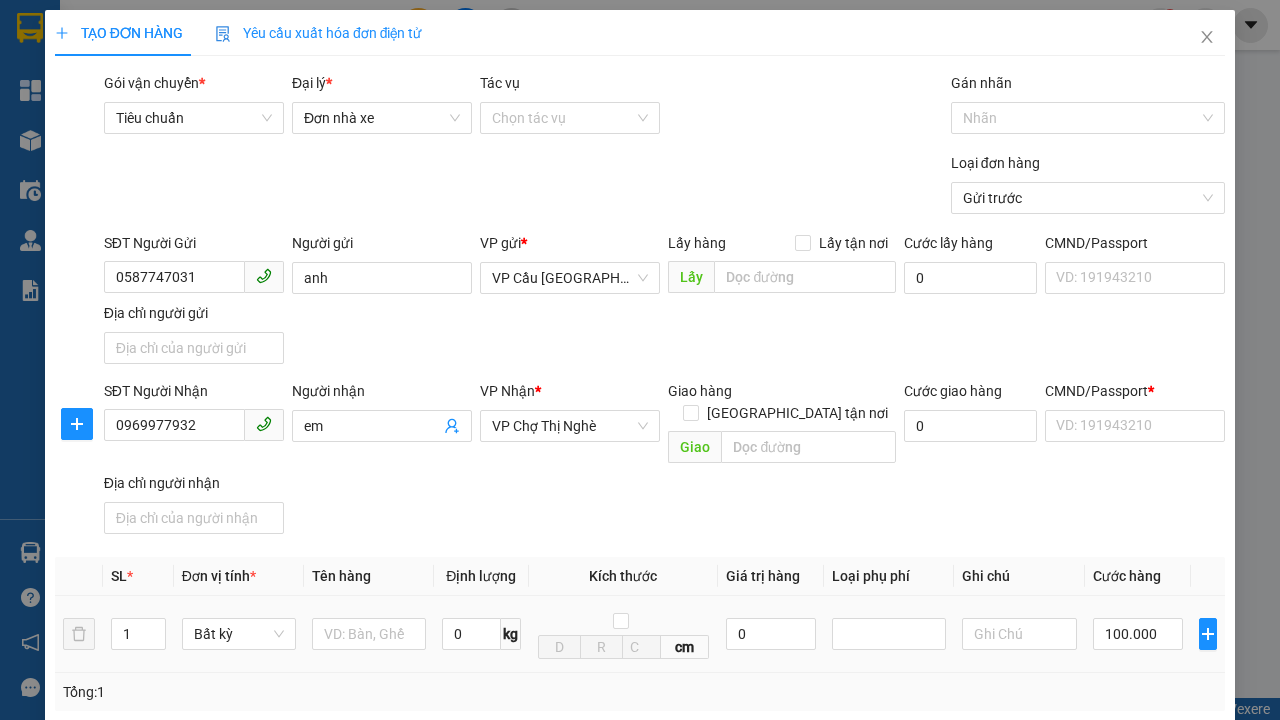 click on "[PERSON_NAME]" at bounding box center [1027, 1079] 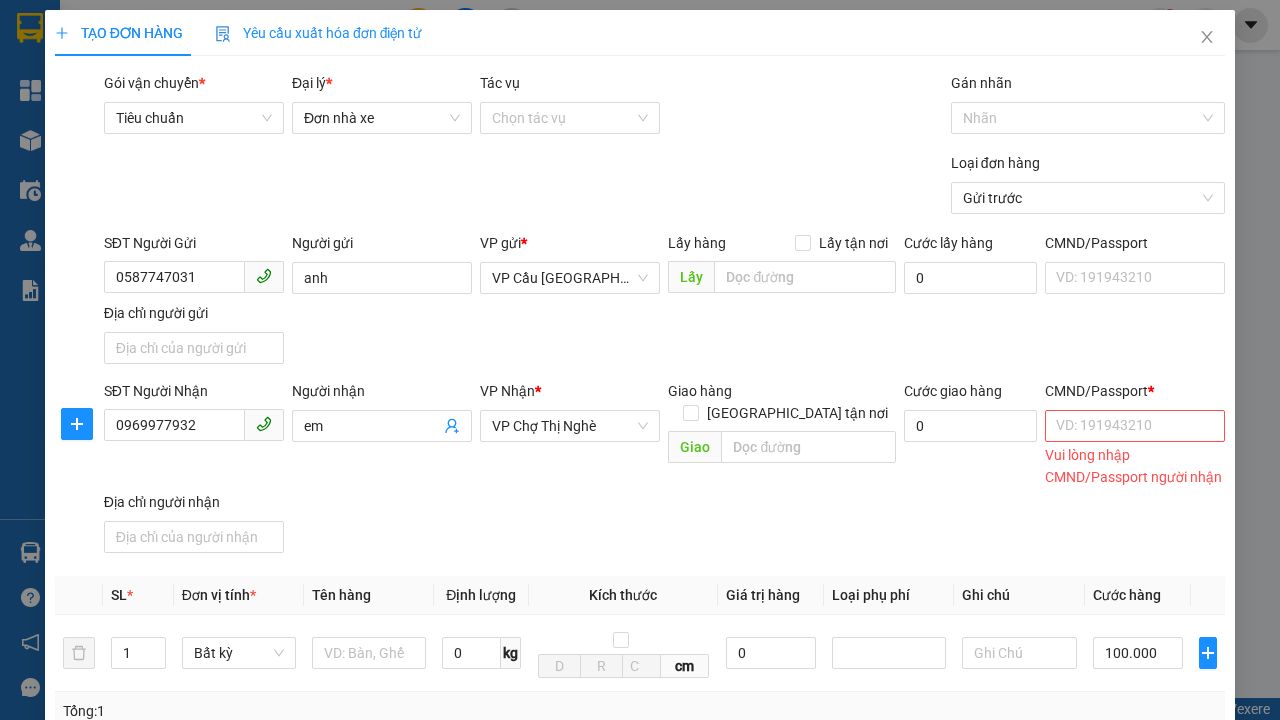 scroll, scrollTop: 392, scrollLeft: 0, axis: vertical 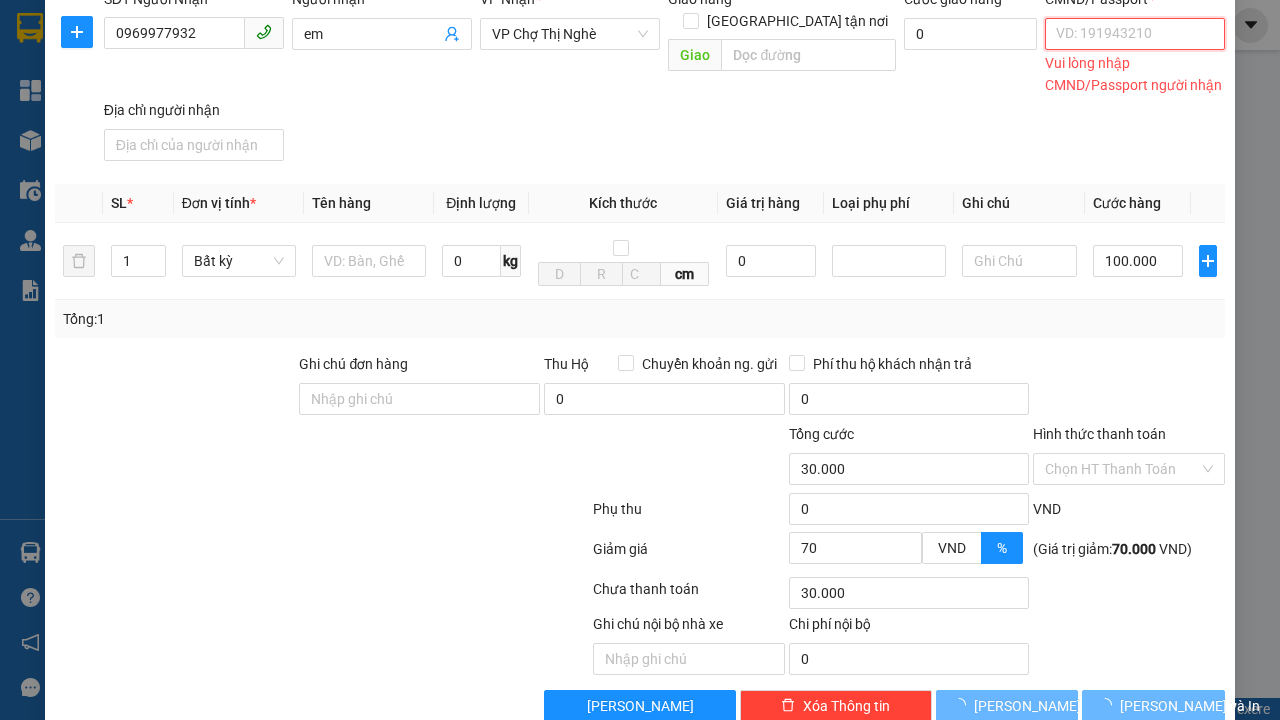 click on "CMND/Passport  *" at bounding box center [1135, 34] 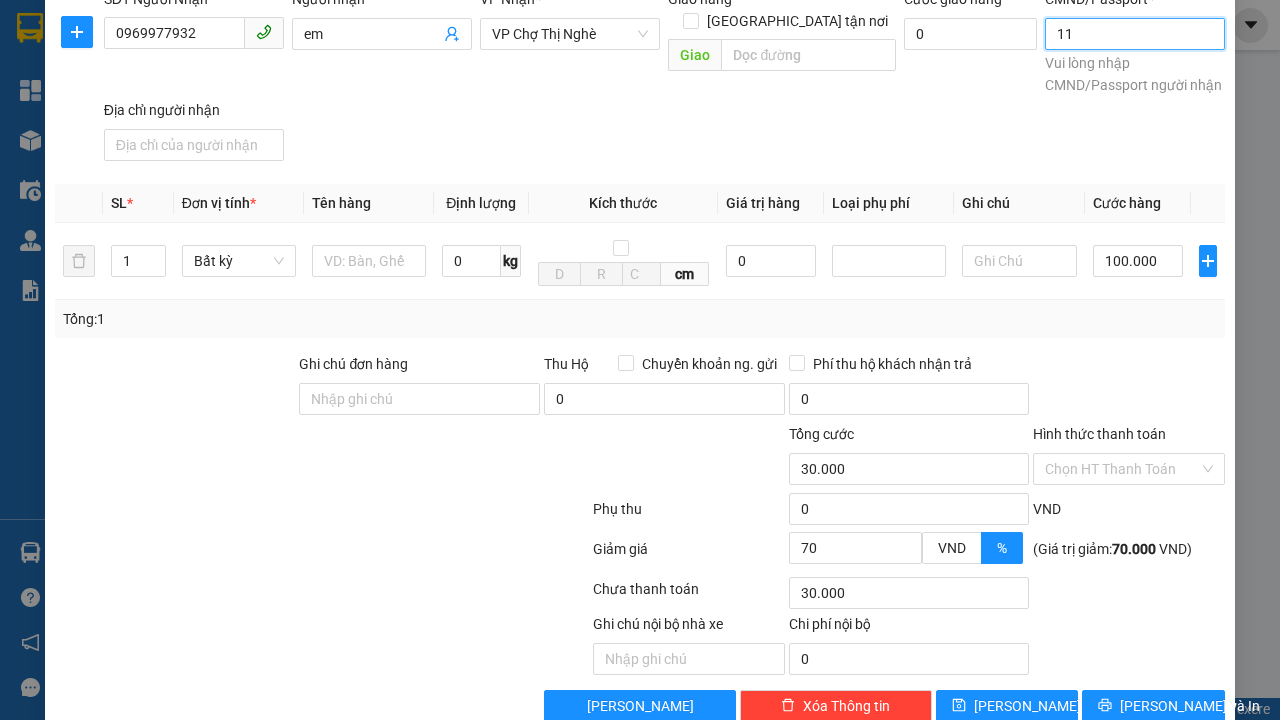 type on "11" 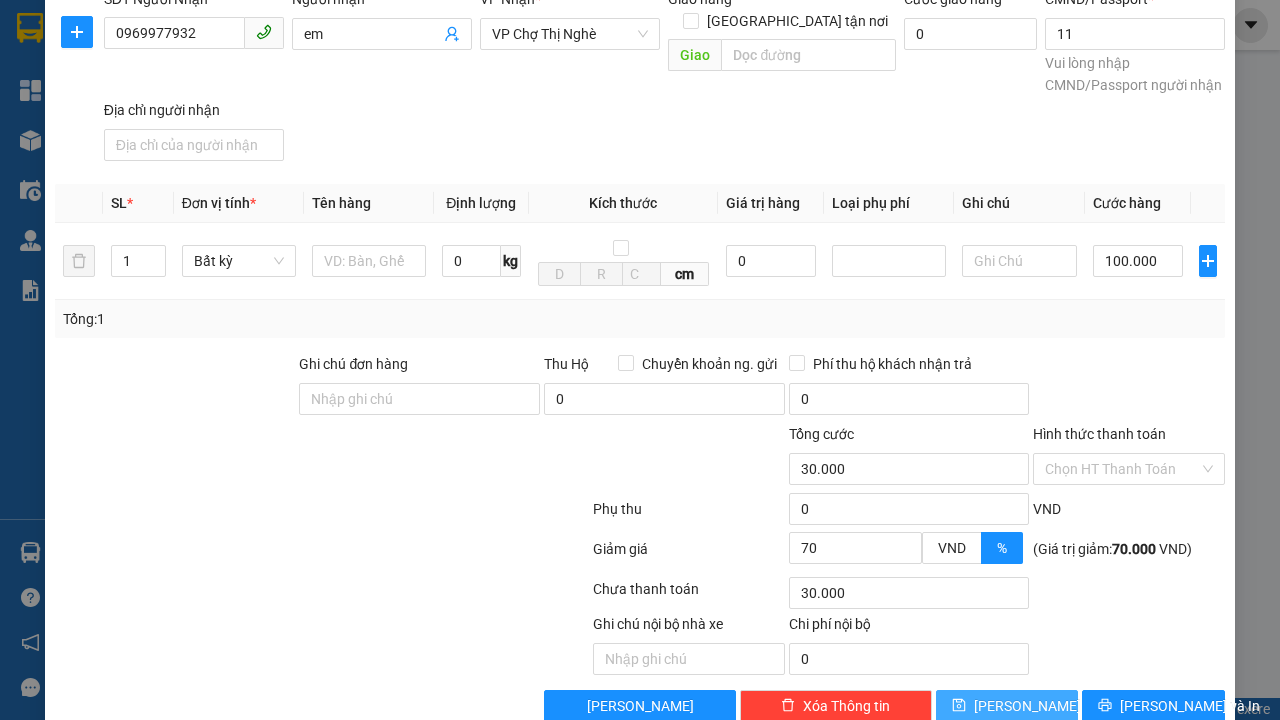 click on "[PERSON_NAME]" at bounding box center [1027, 706] 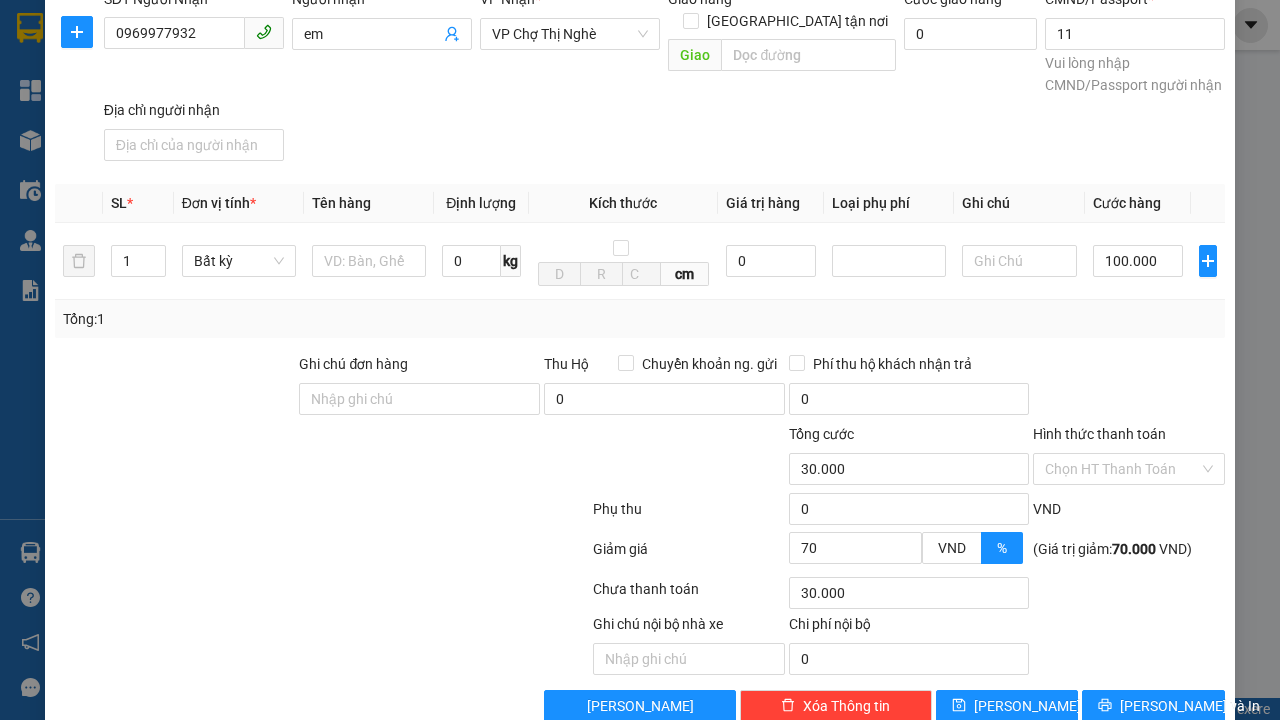click 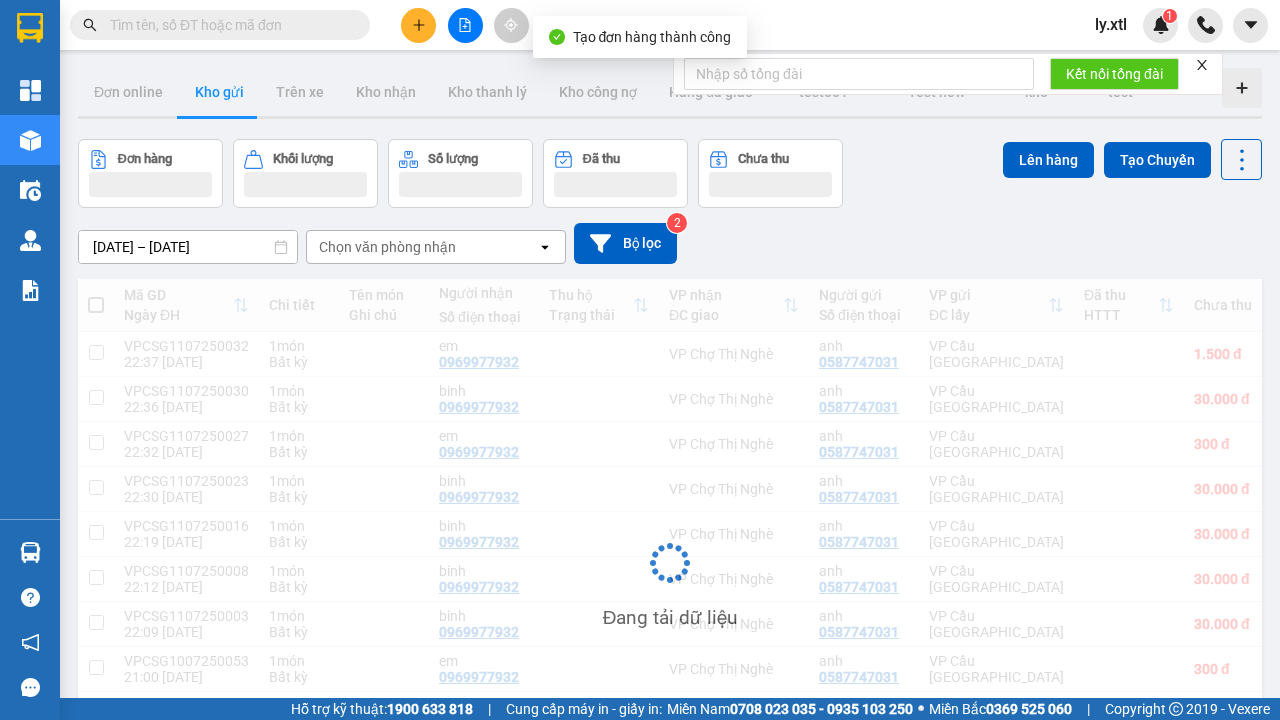 scroll, scrollTop: 3, scrollLeft: 0, axis: vertical 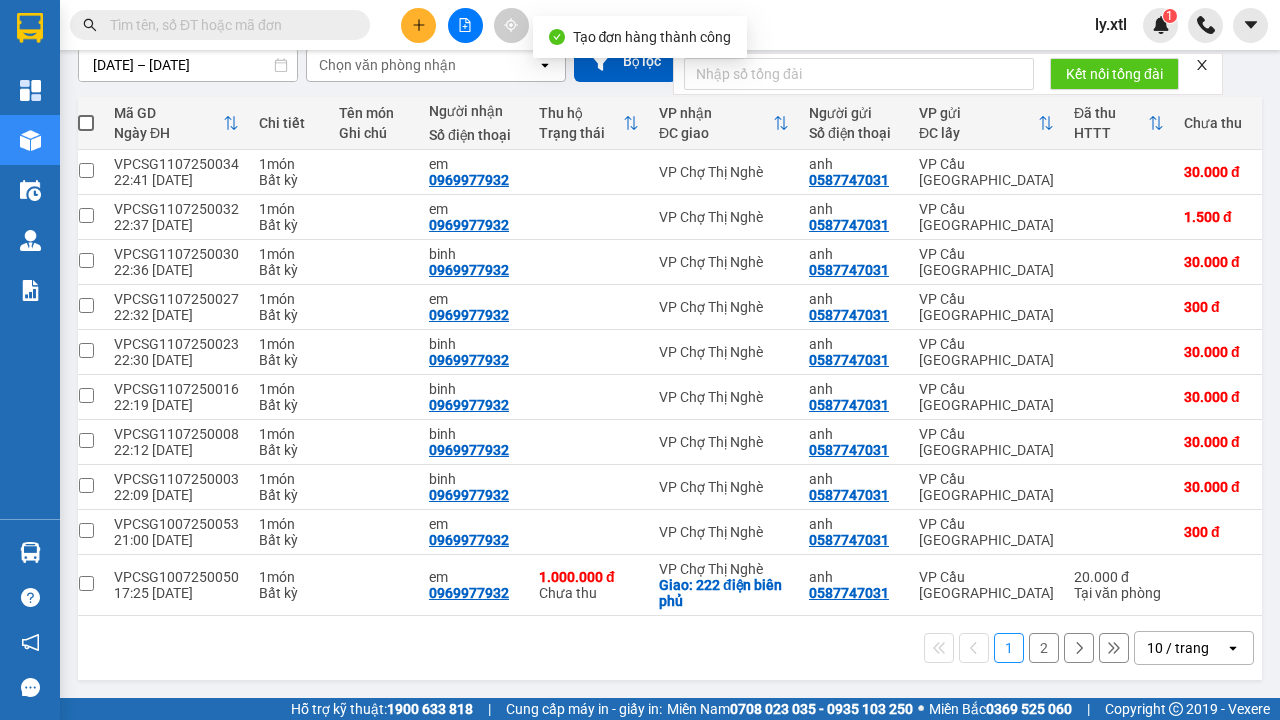 click at bounding box center [86, 170] 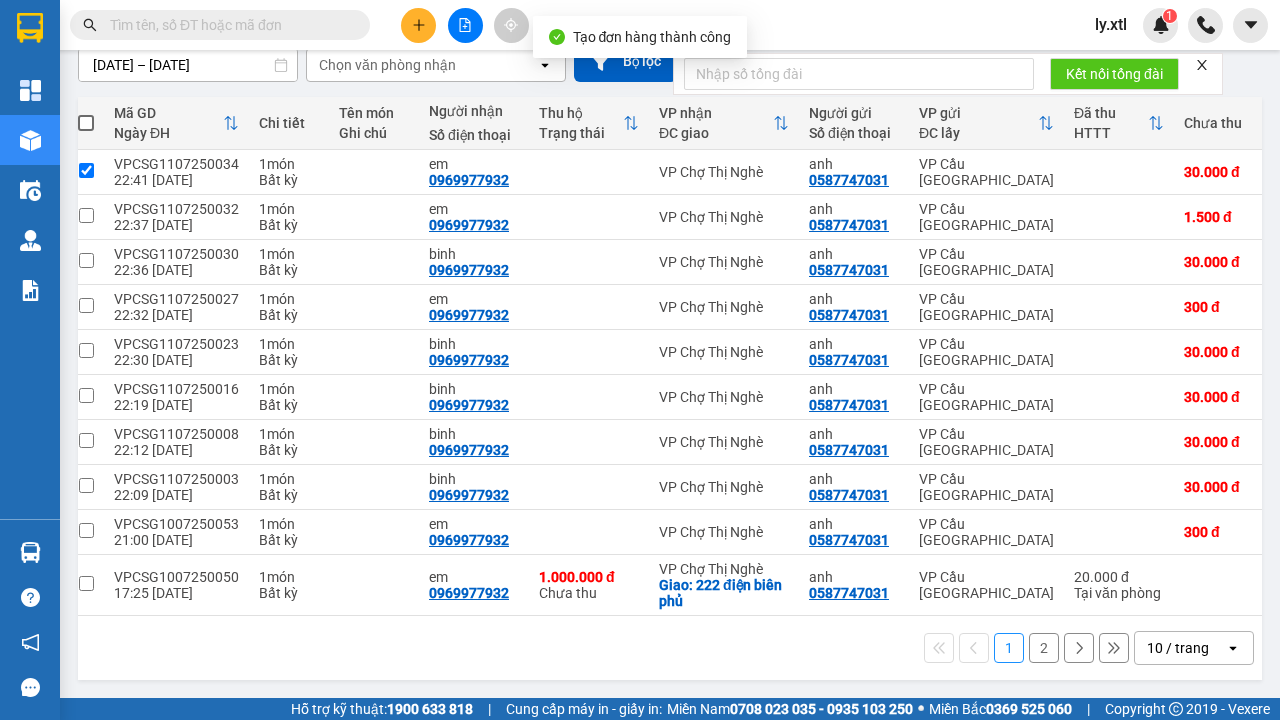 checkbox on "true" 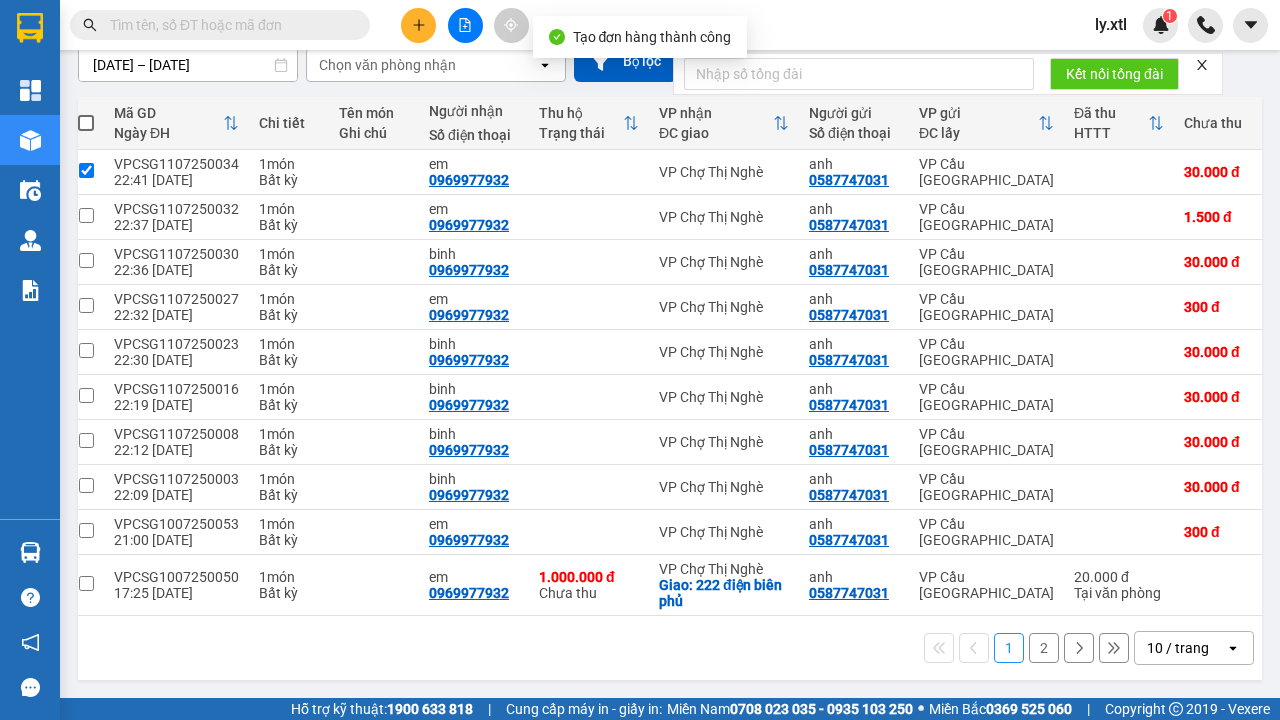 click on "Lên hàng" at bounding box center [1048, -25] 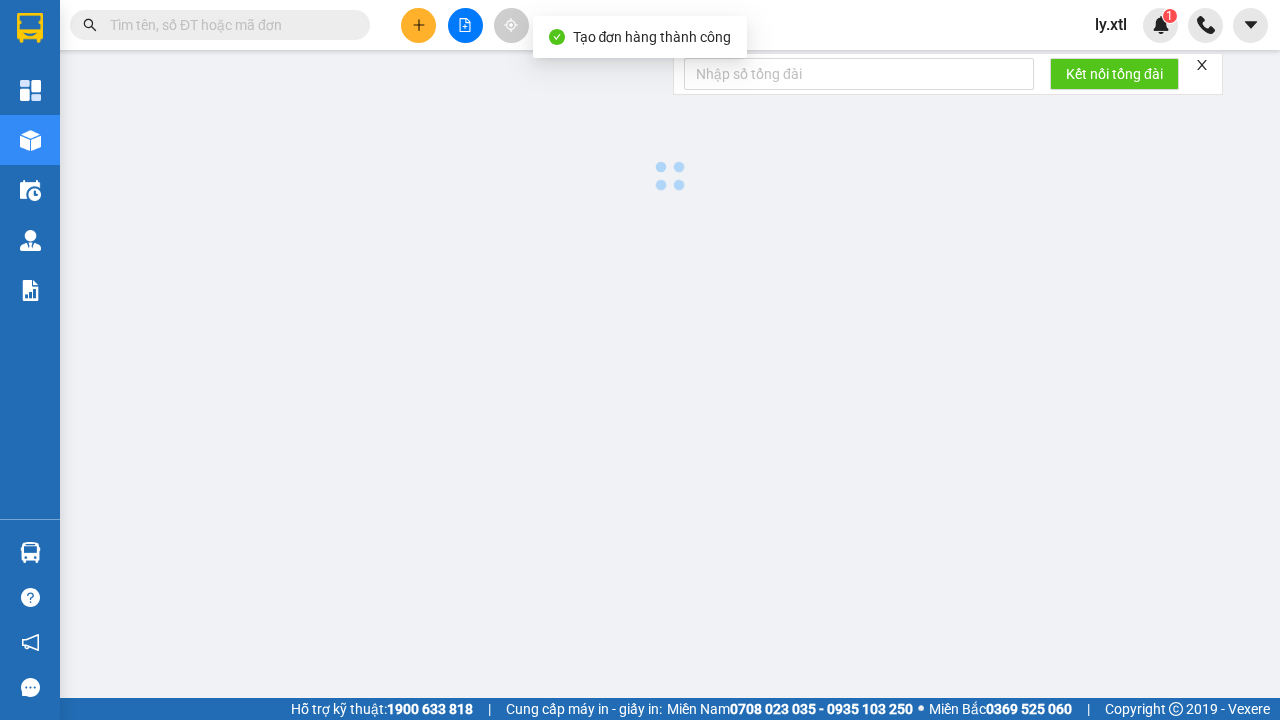 scroll, scrollTop: 0, scrollLeft: 0, axis: both 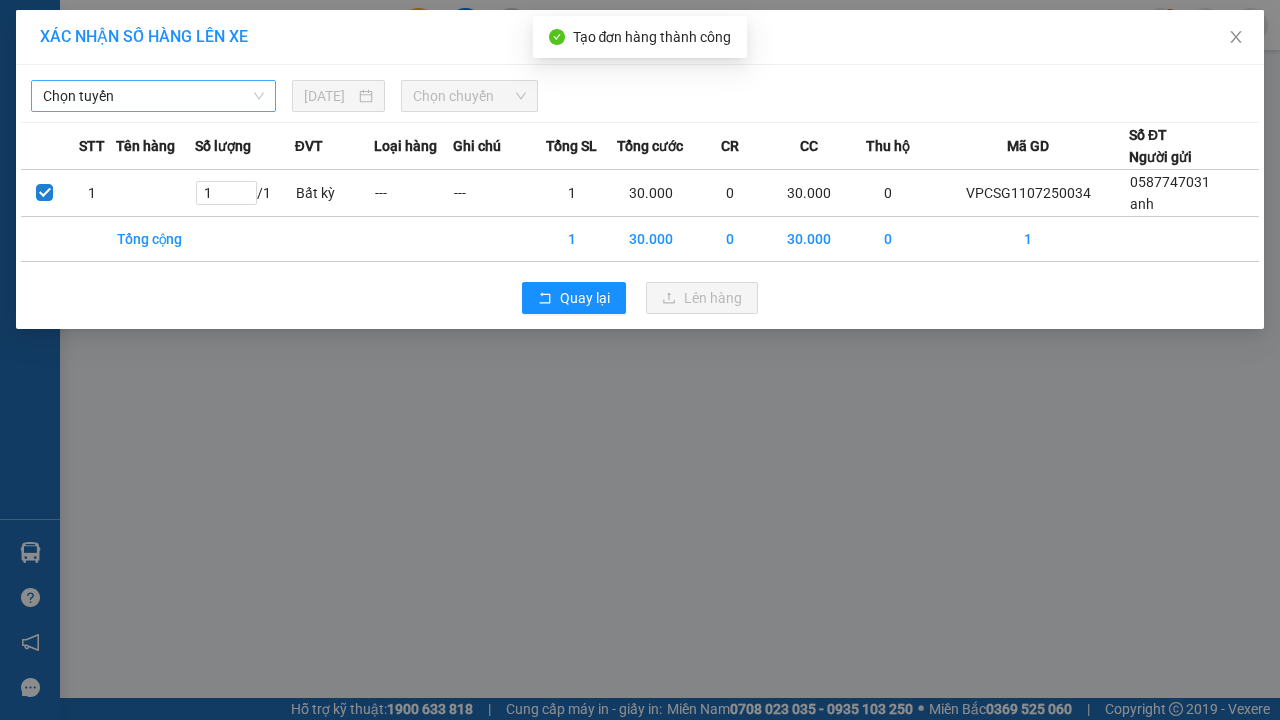 click on "Chọn tuyến" at bounding box center (153, 96) 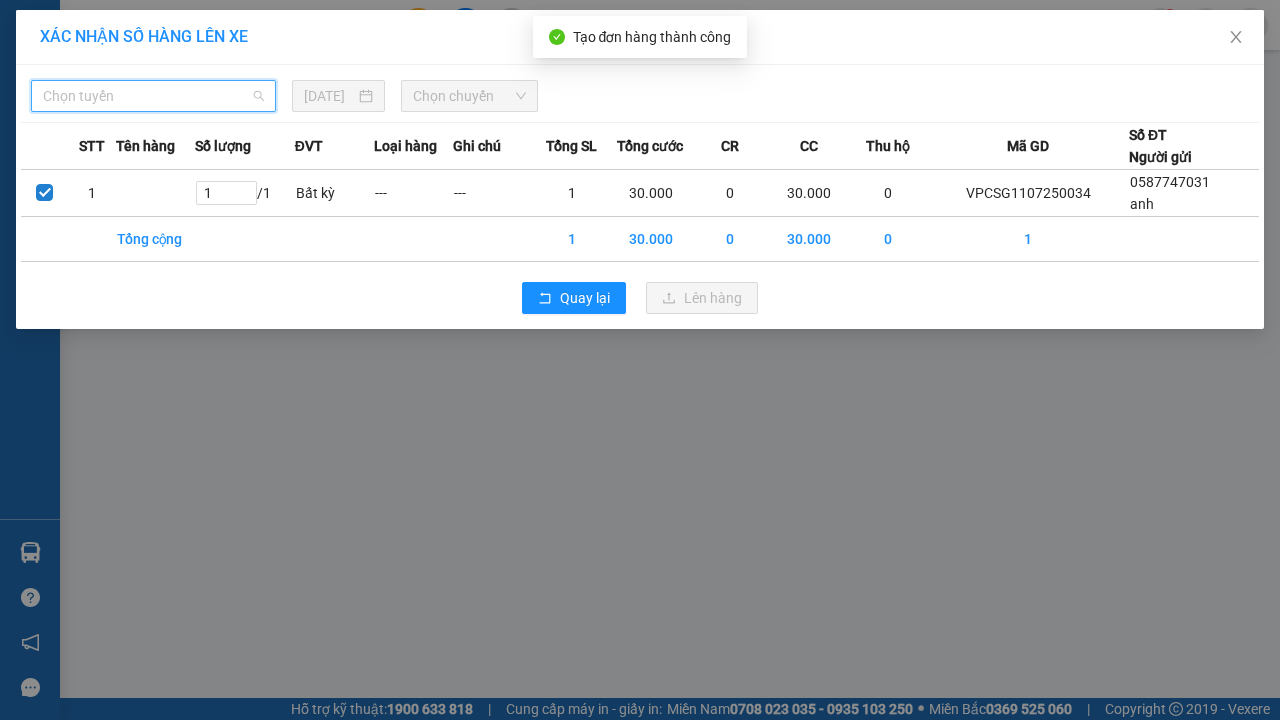 click on "LHP - ĐBP - [PERSON_NAME] - [GEOGRAPHIC_DATA]" at bounding box center [-9877, -9787] 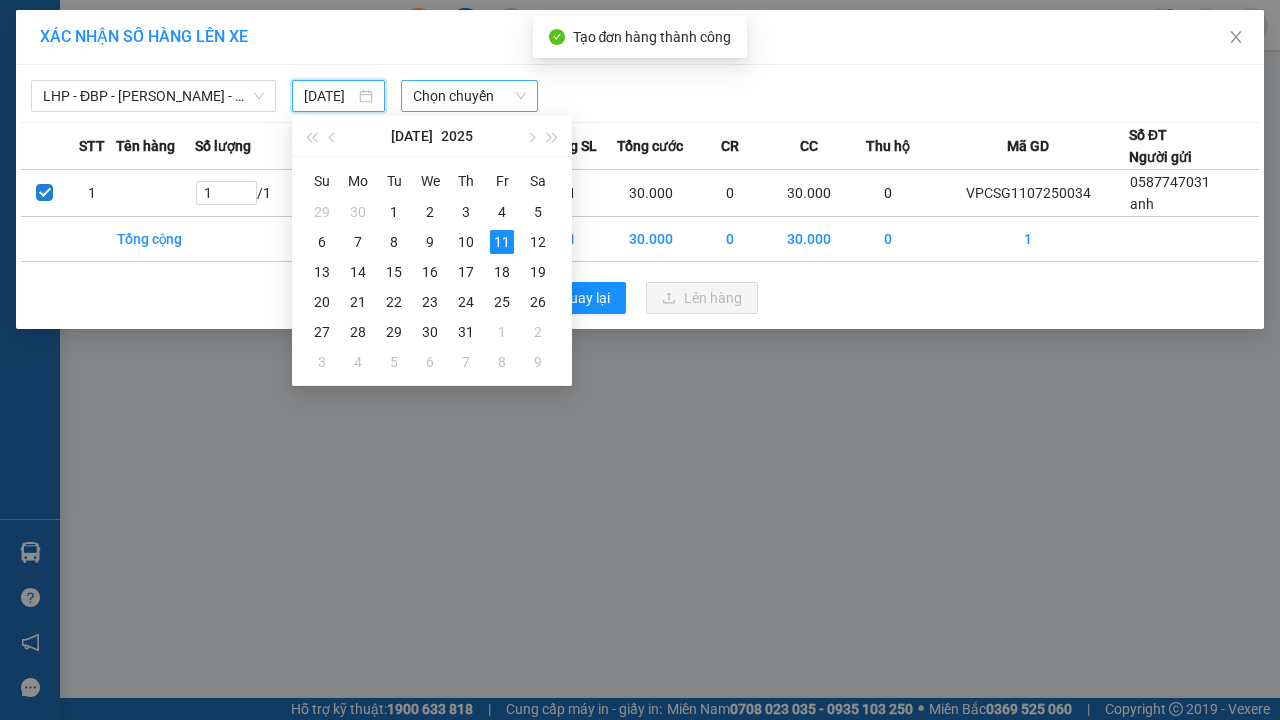 click on "11" at bounding box center [502, 242] 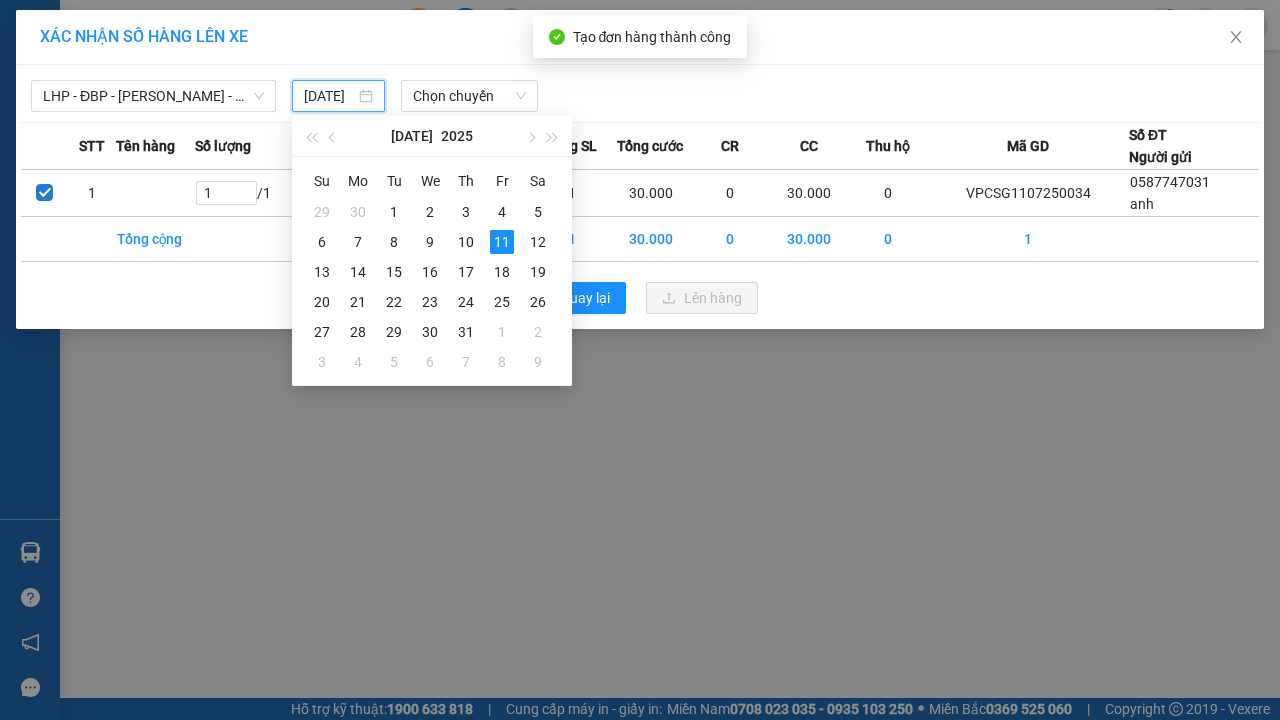 click on "Lên hàng" at bounding box center [713, 298] 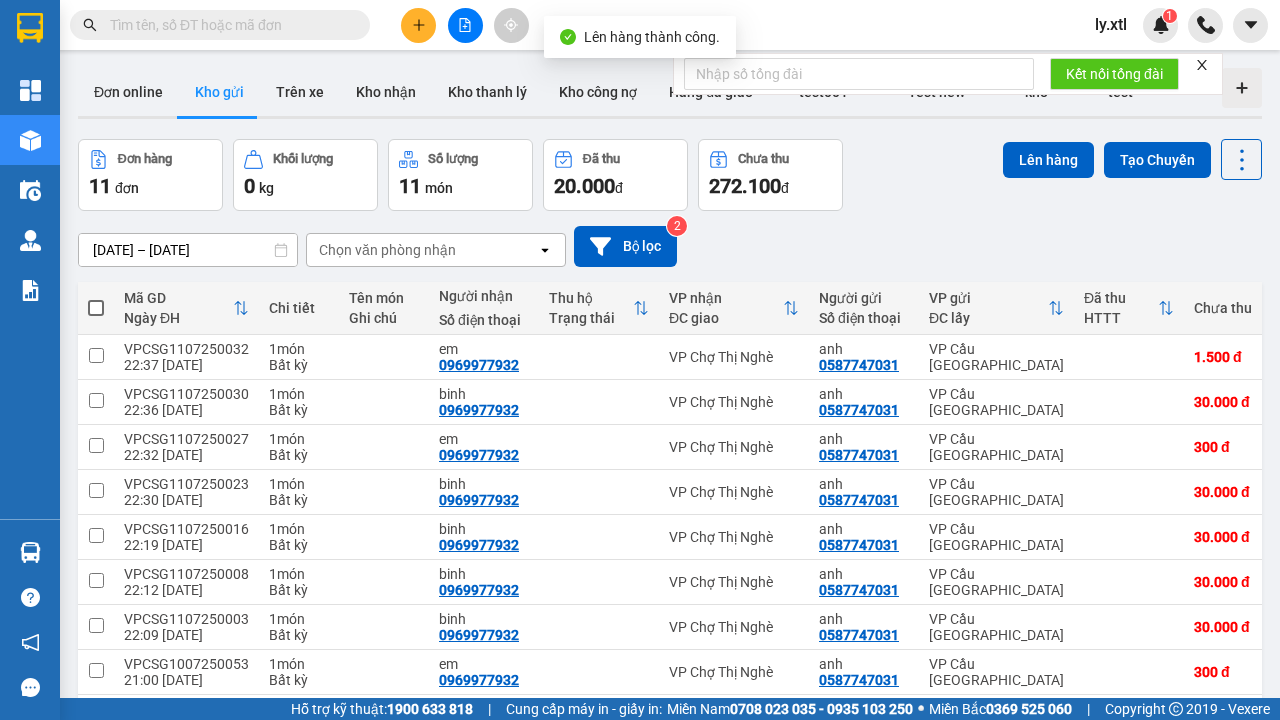 scroll, scrollTop: 68, scrollLeft: 0, axis: vertical 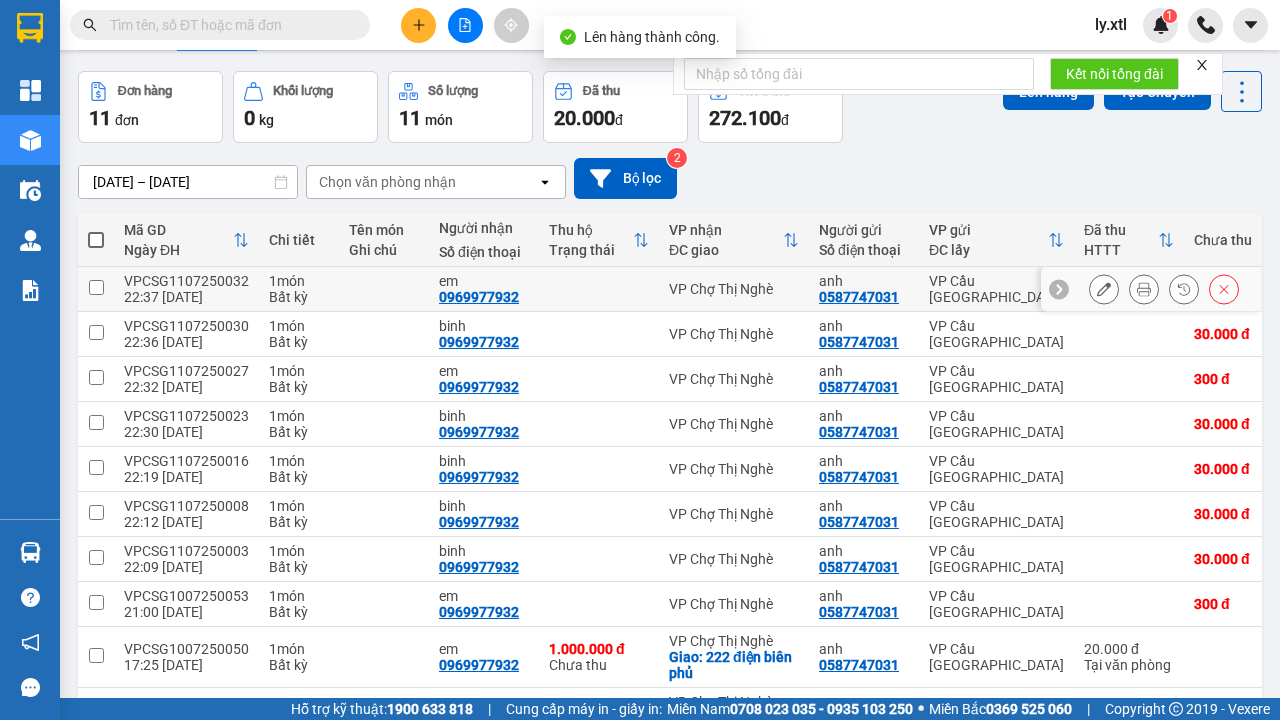 click on "Trên xe" at bounding box center [300, 24] 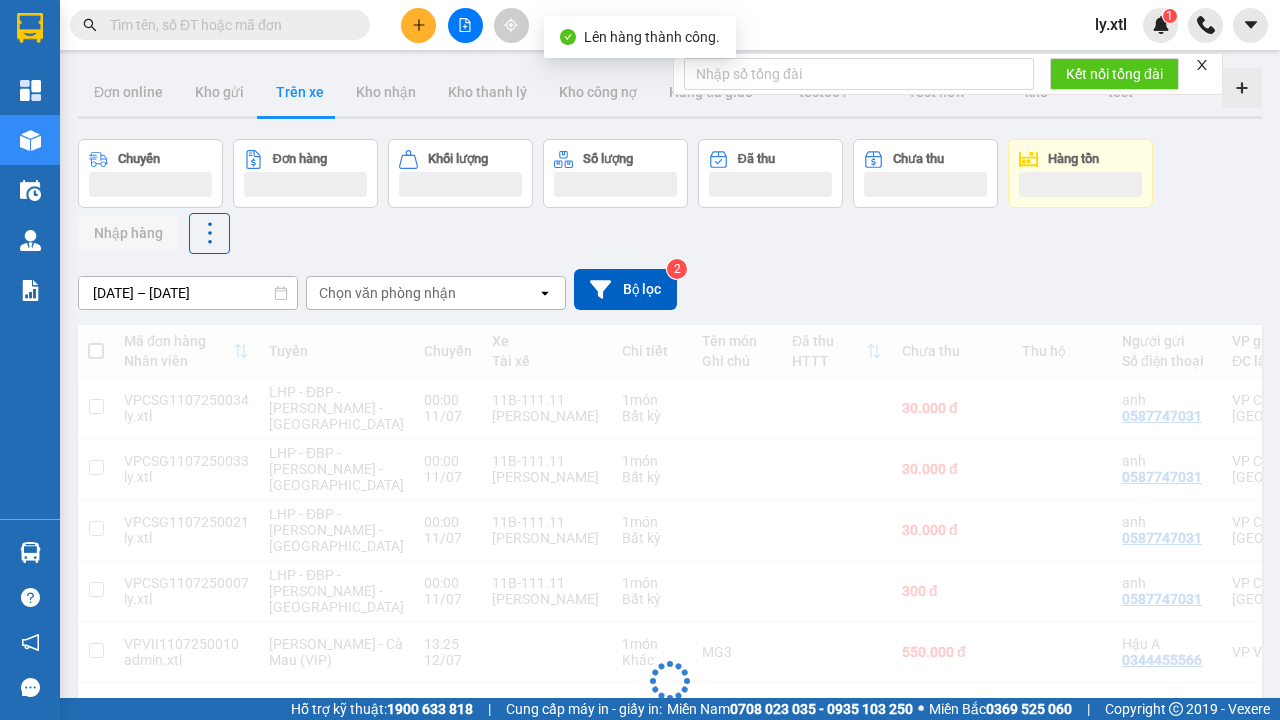 scroll, scrollTop: 57, scrollLeft: 0, axis: vertical 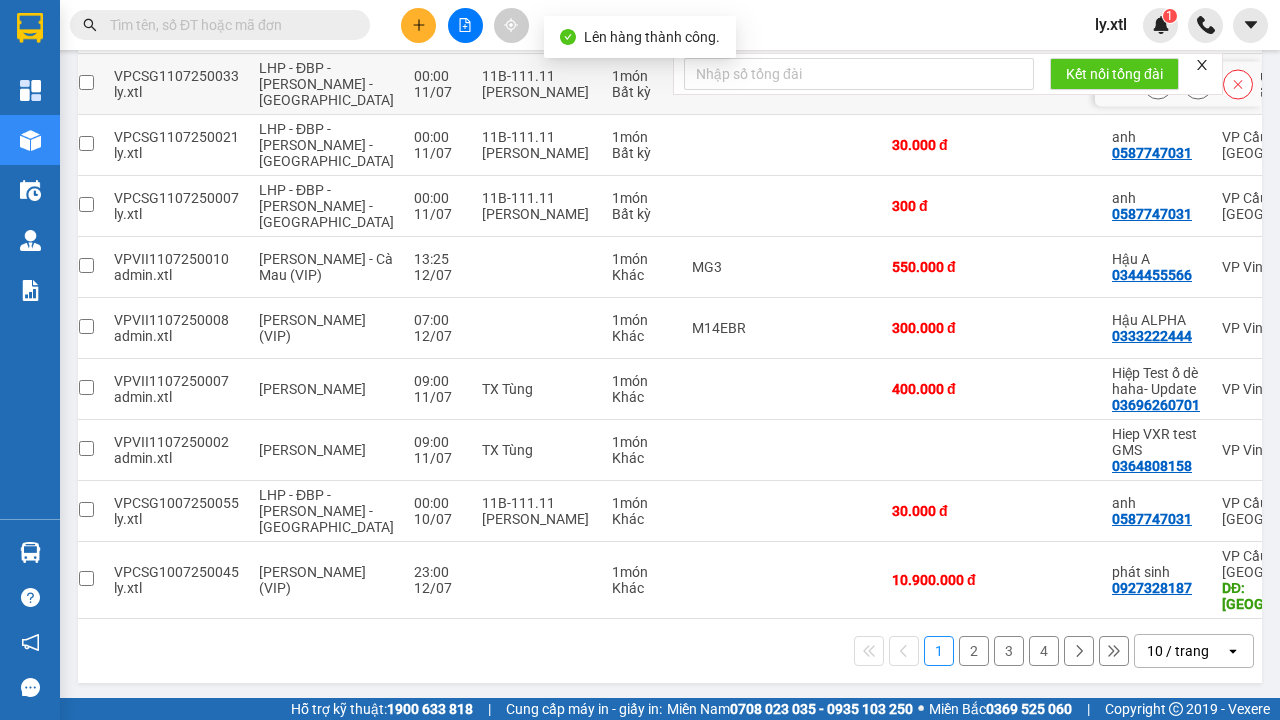 click at bounding box center (86, 21) 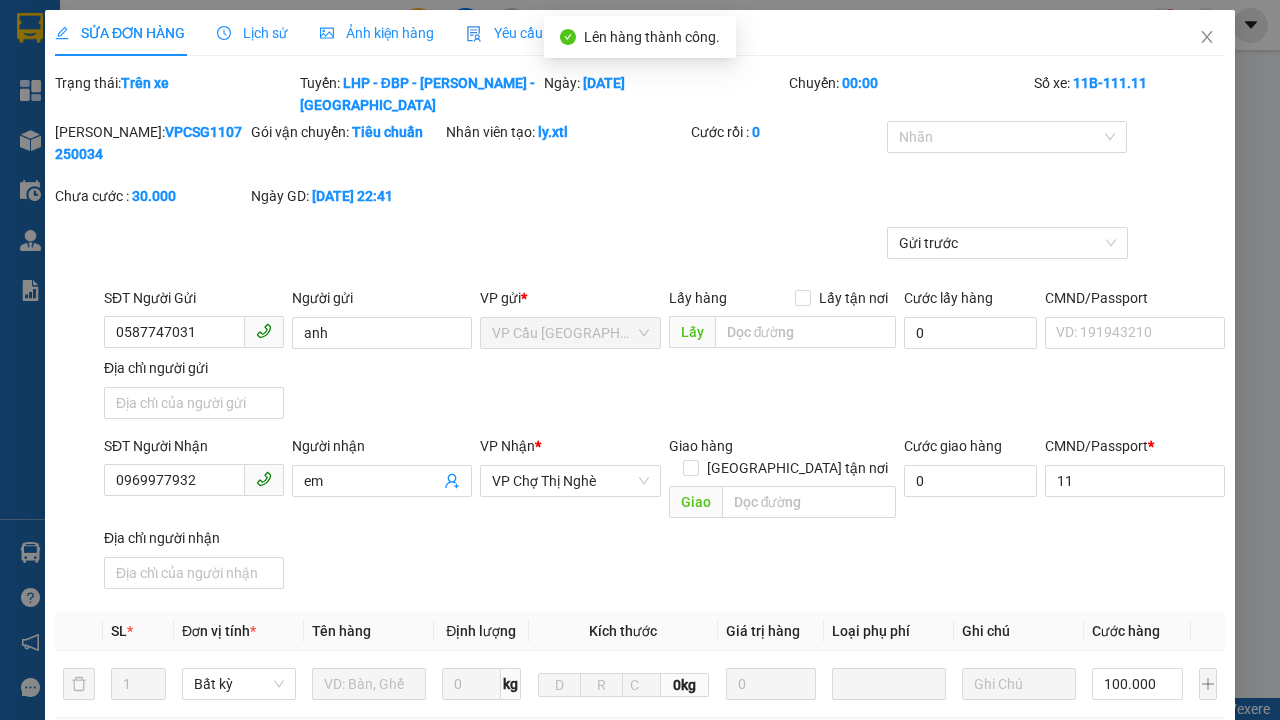 click on "Xuất hóa đơn" at bounding box center [1165, 1125] 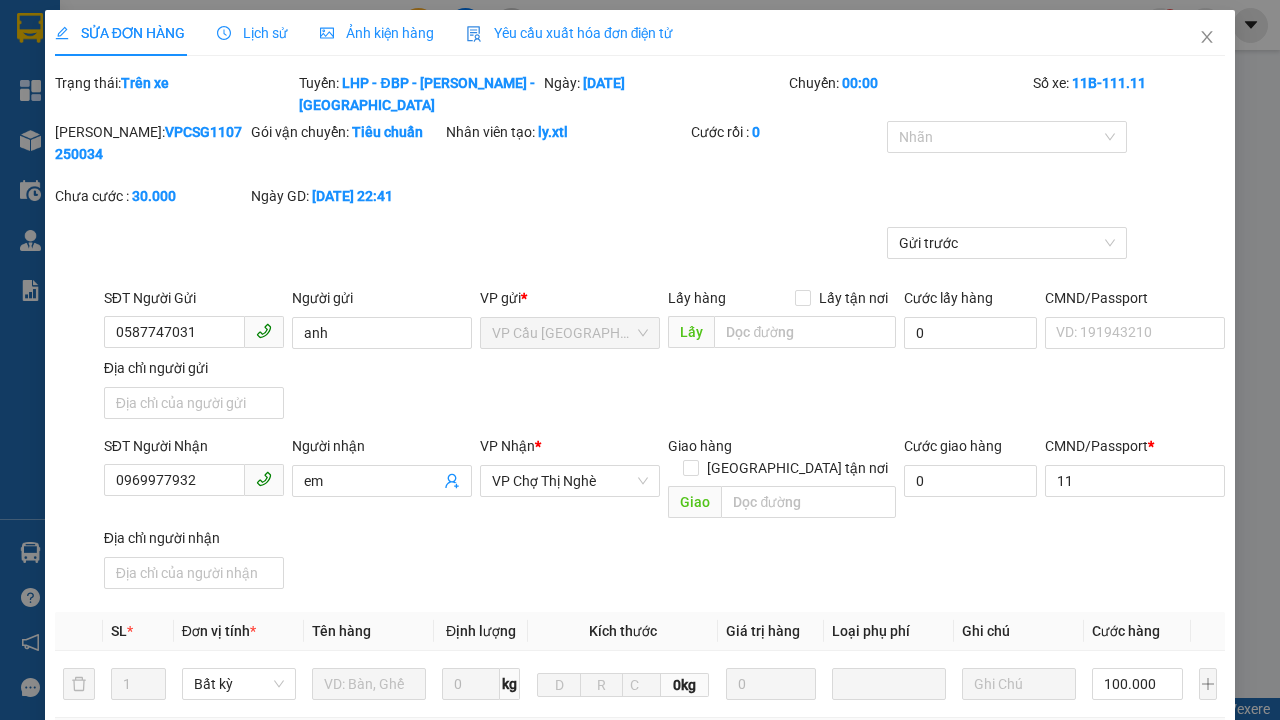 scroll, scrollTop: 460, scrollLeft: 0, axis: vertical 